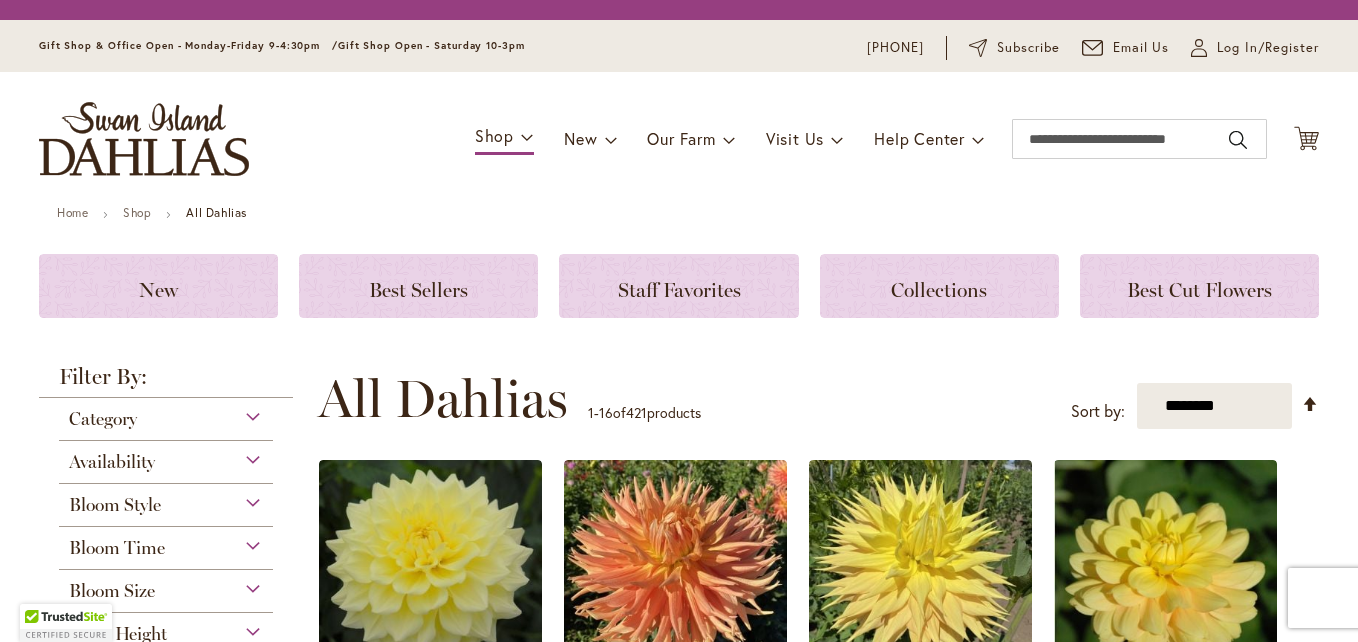 scroll, scrollTop: 0, scrollLeft: 0, axis: both 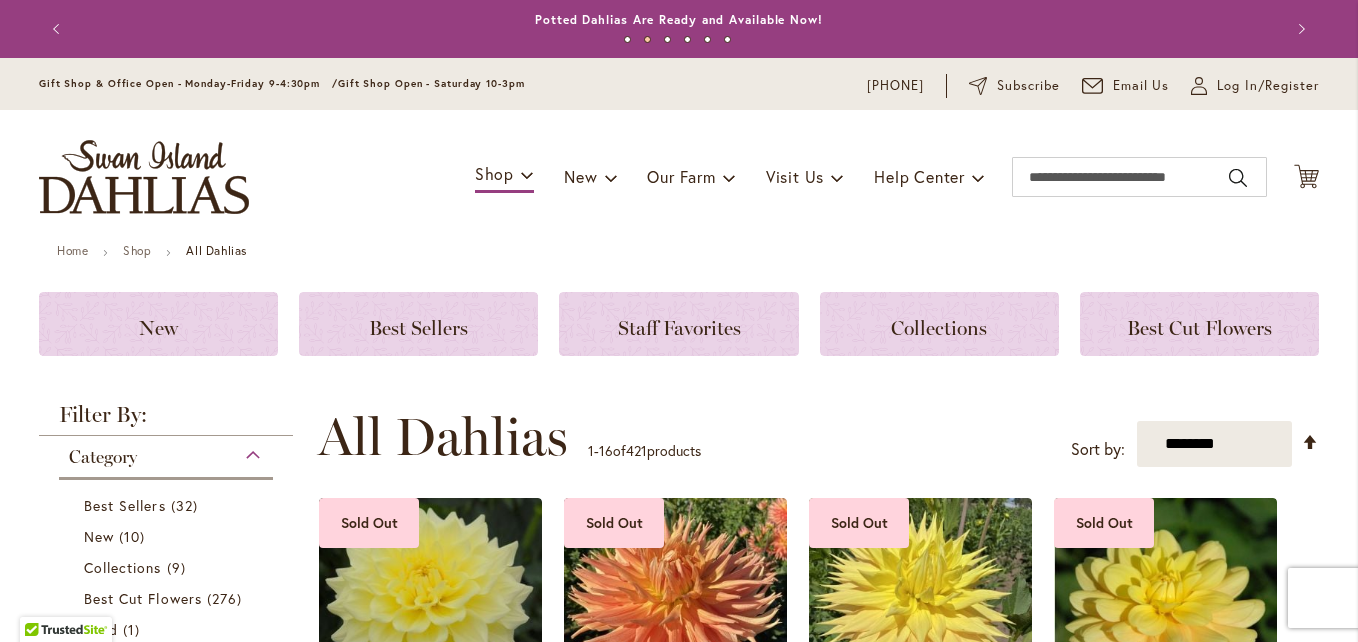 click on "Toggle Nav
Shop
Dahlia Tubers
Collections
Fresh Cut Dahlias
Gardening Supplies
Gift Cards
Request a Catalog
Gifts, Clothing & Specialty Items" at bounding box center (679, 177) 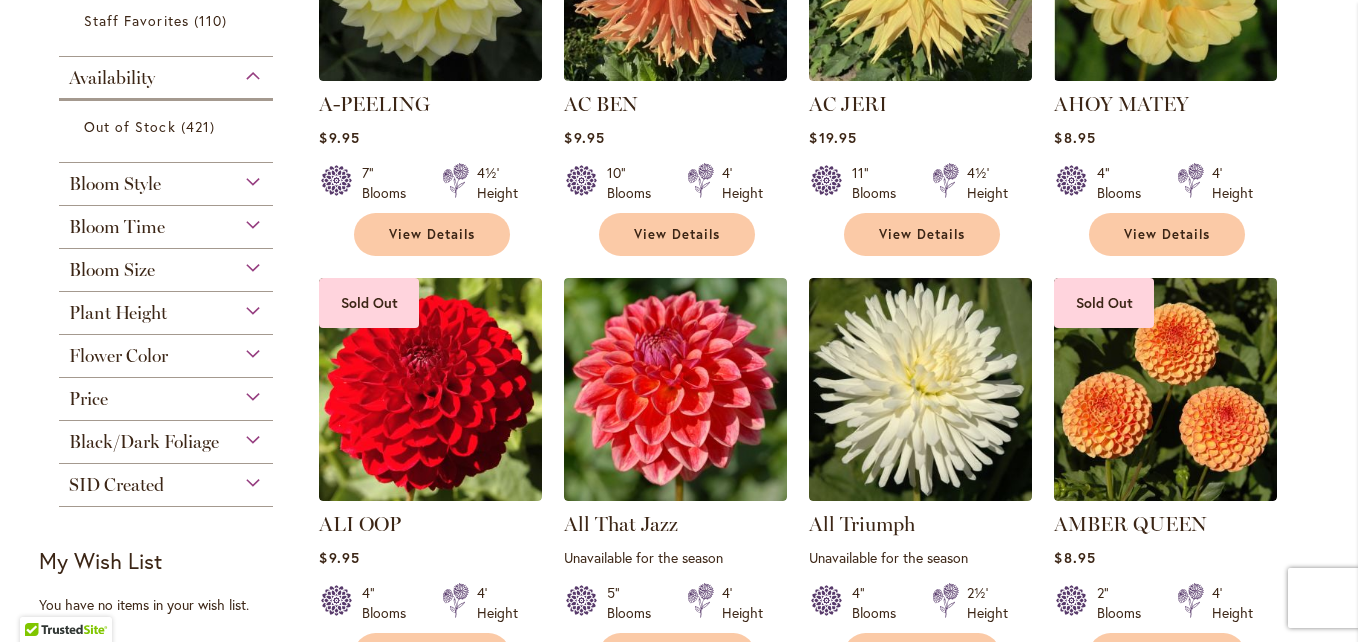 scroll, scrollTop: 600, scrollLeft: 0, axis: vertical 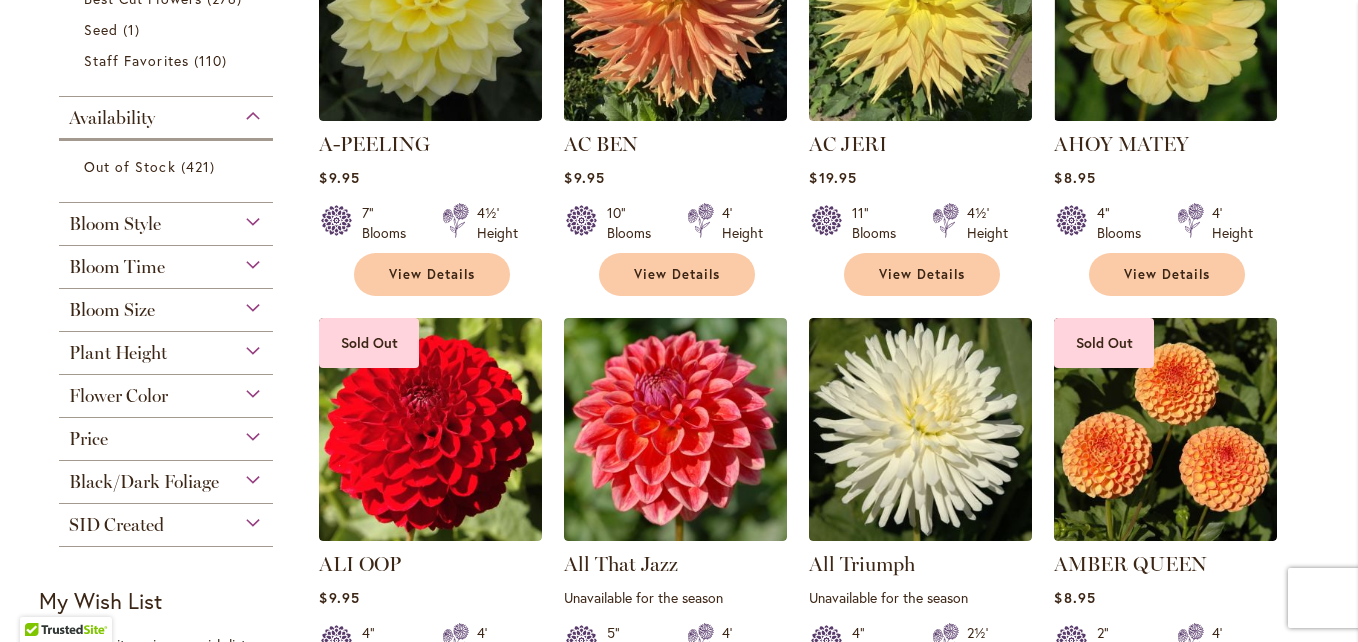 click on "Bloom Size" at bounding box center (166, 305) 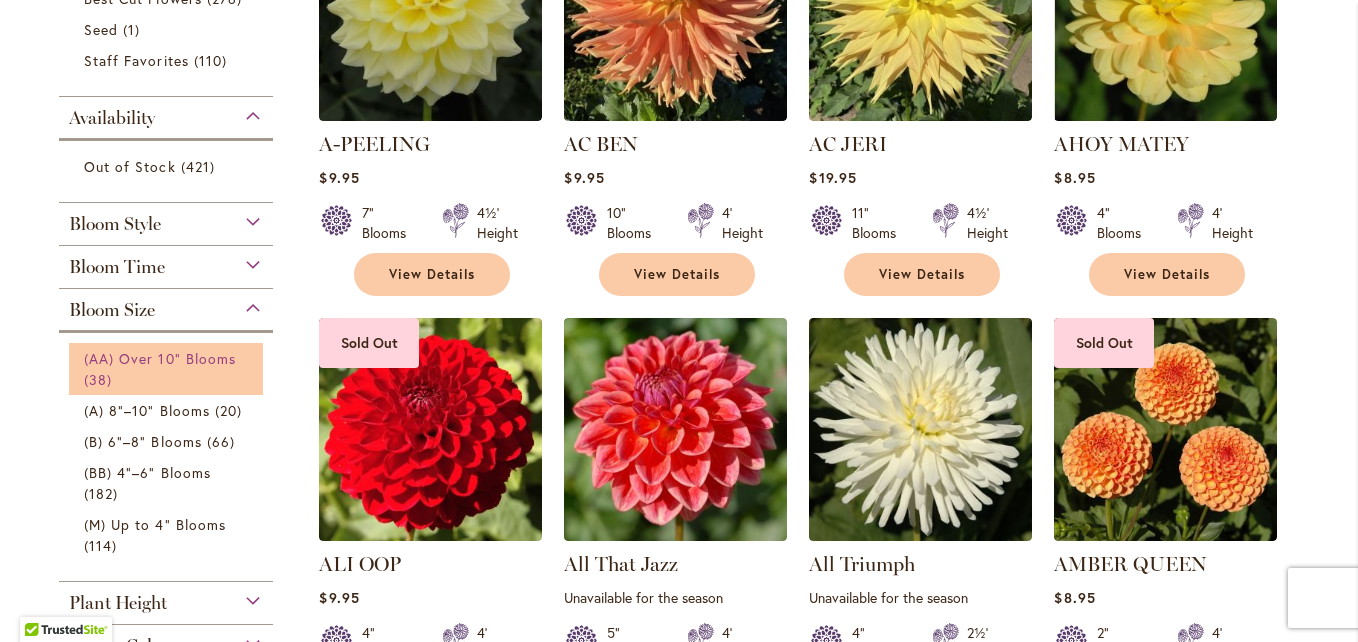 click on "(AA) Over 10" Blooms" at bounding box center [160, 358] 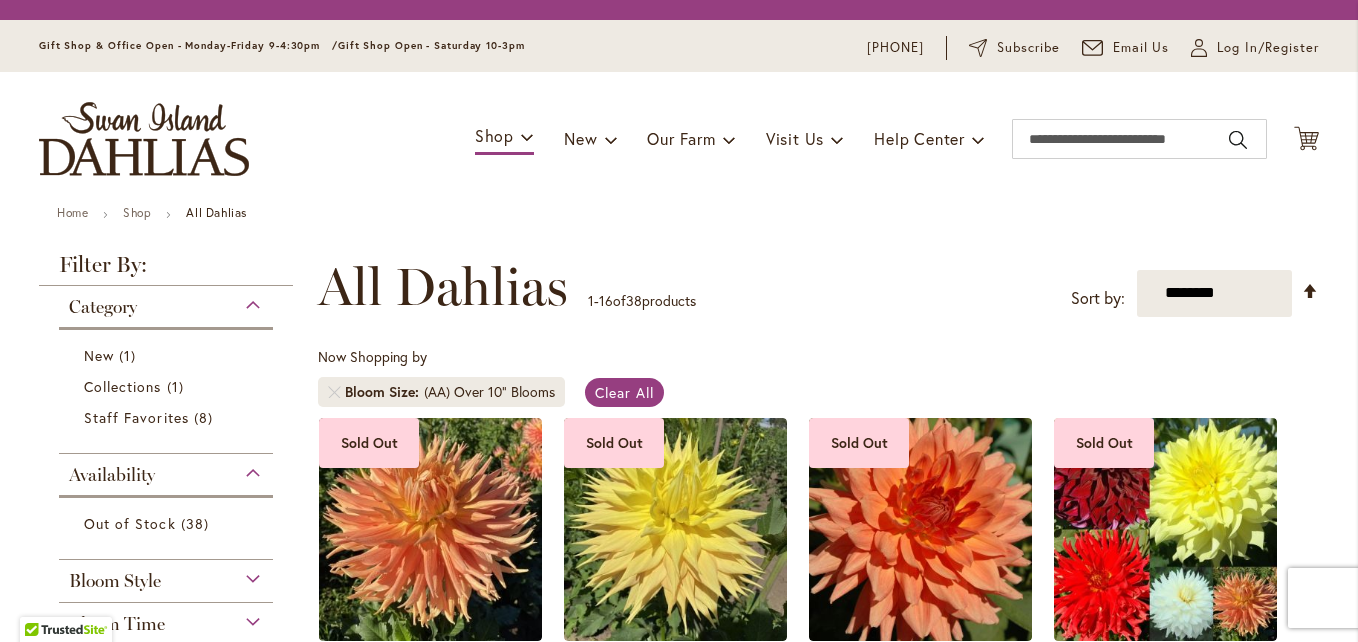 scroll, scrollTop: 0, scrollLeft: 0, axis: both 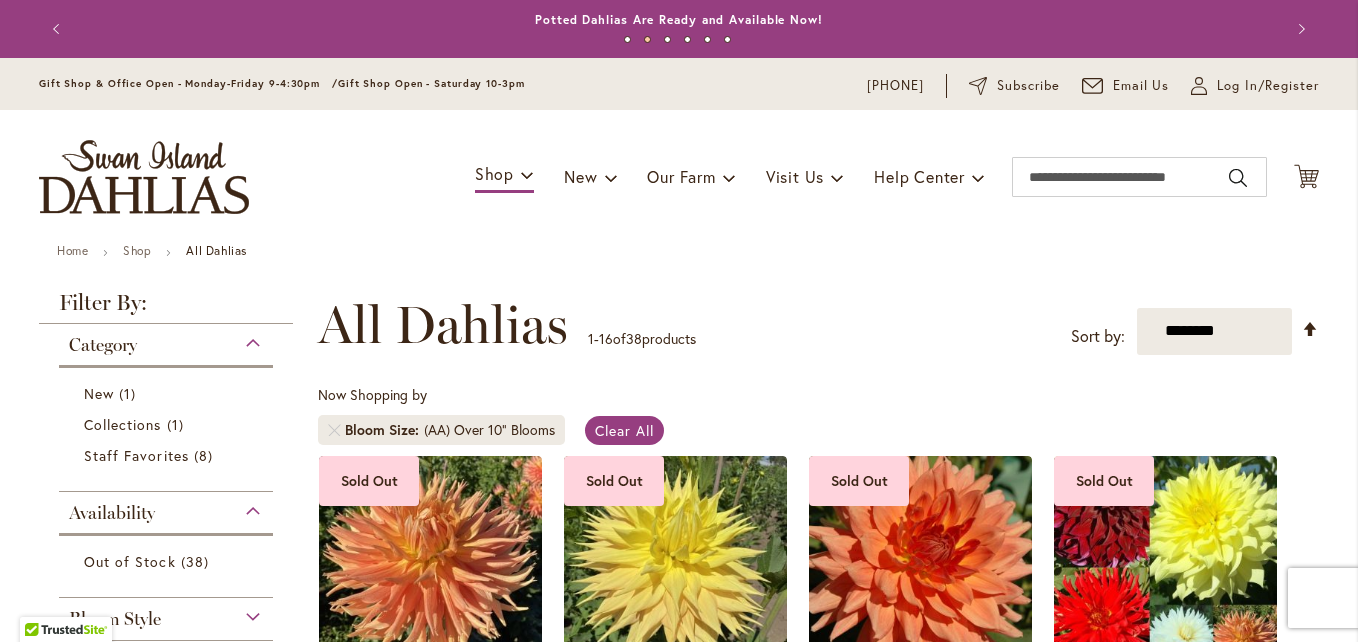 click on "Category
New
1
item
Collections
1
item
Out of Stock
38
items
Staff Favorites 8" at bounding box center [166, 408] 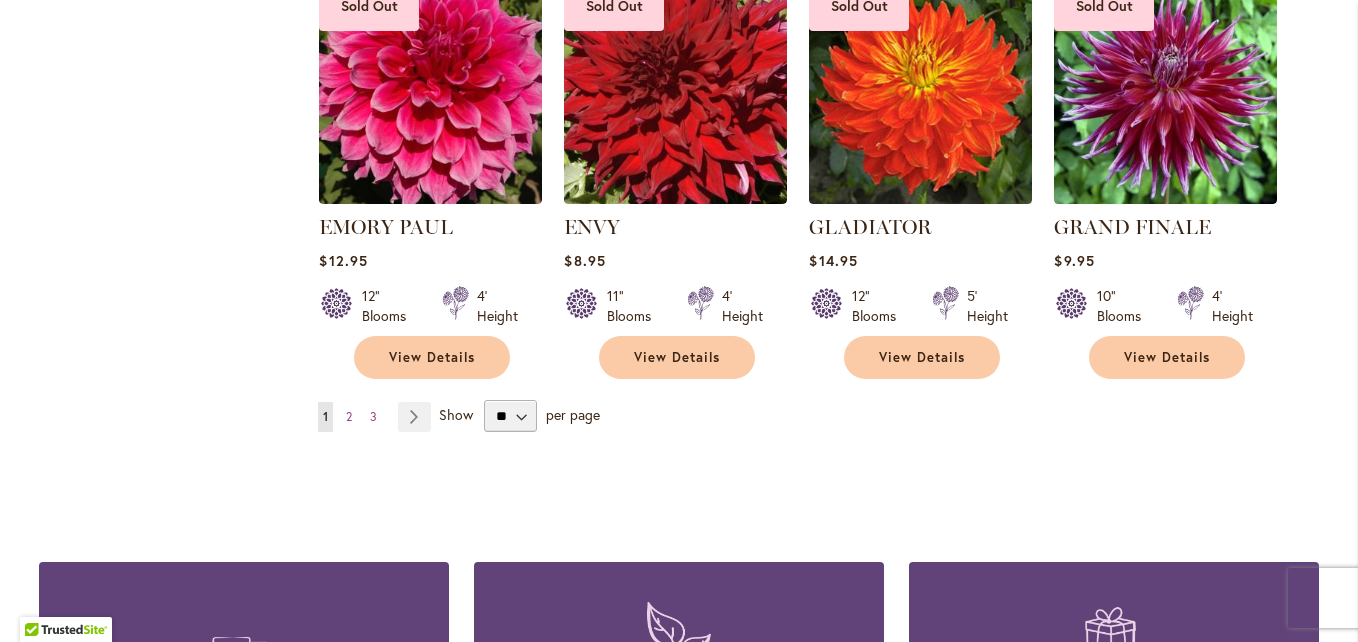 scroll, scrollTop: 1760, scrollLeft: 0, axis: vertical 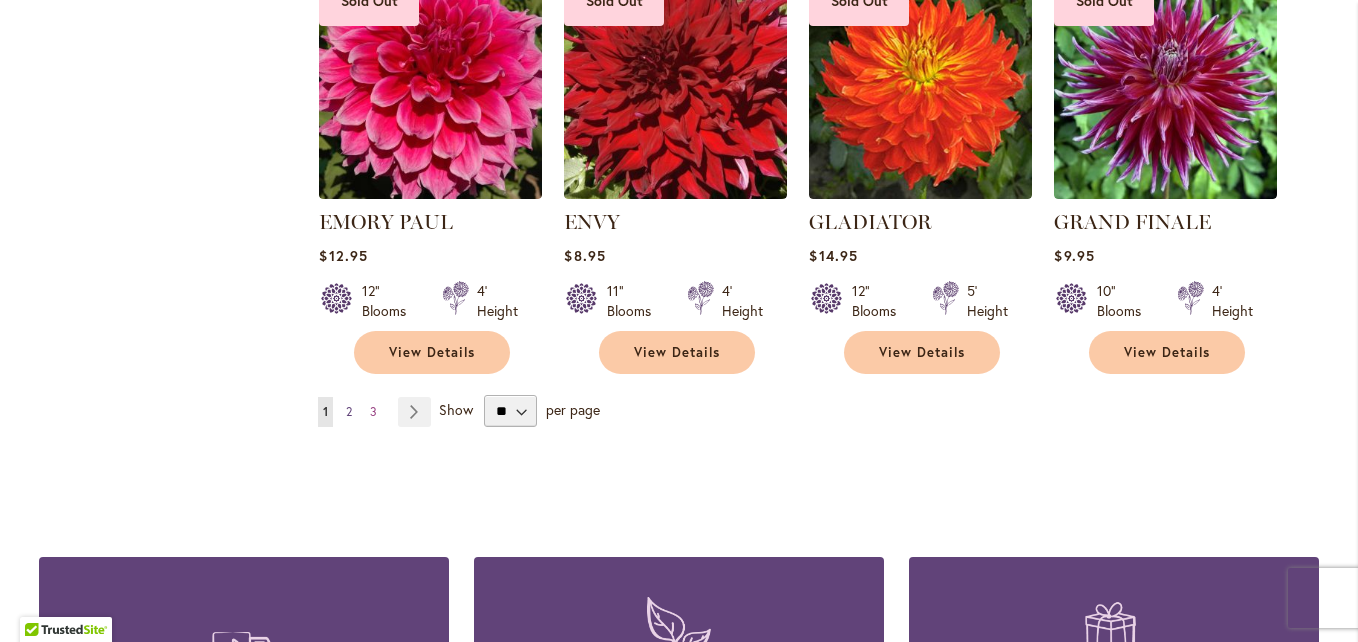 click on "2" at bounding box center [349, 411] 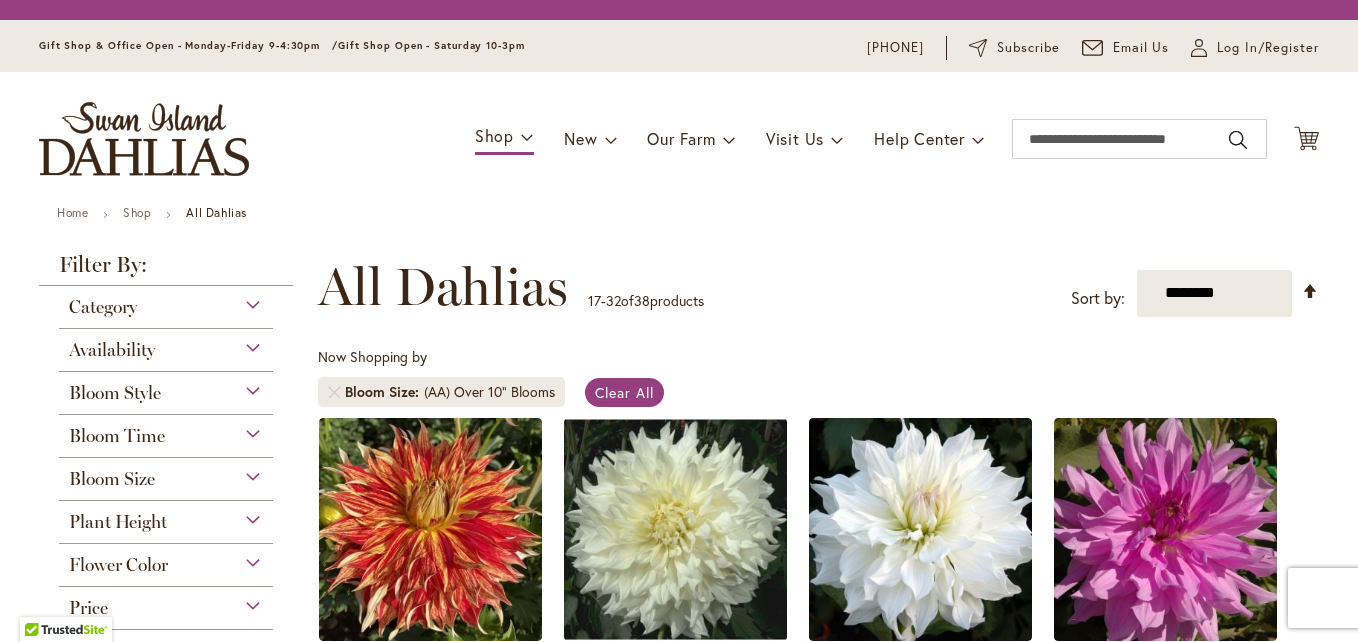 scroll, scrollTop: 0, scrollLeft: 0, axis: both 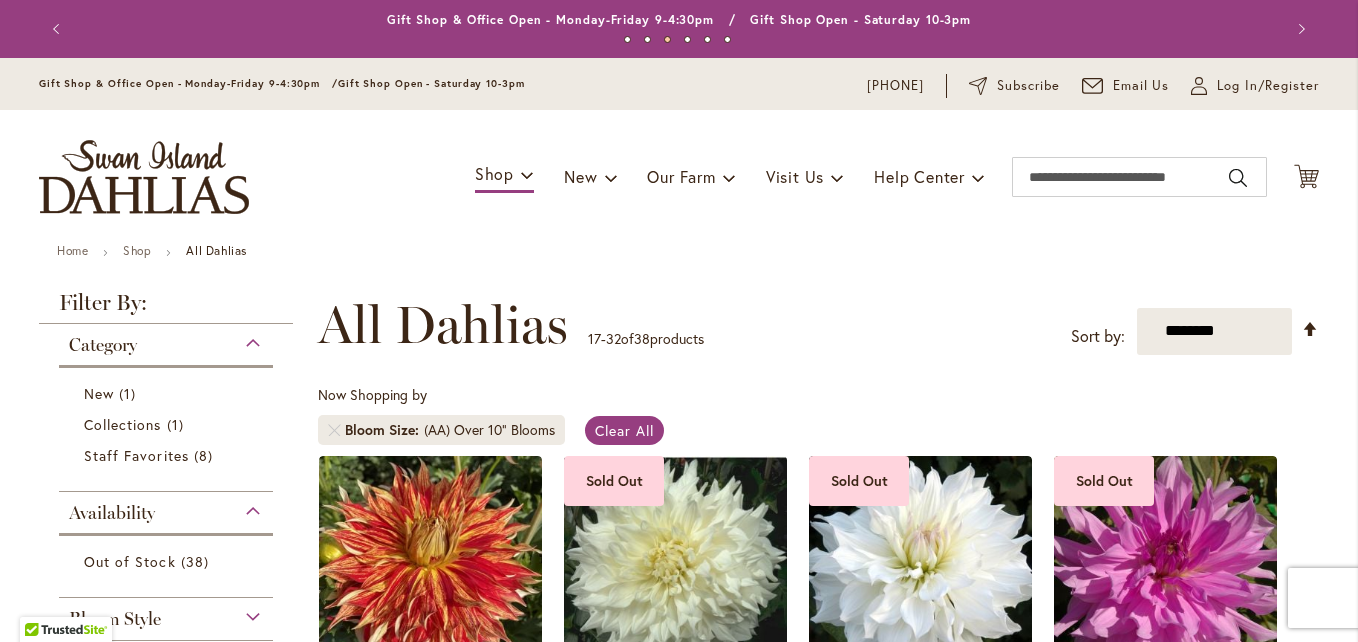 click on "Toggle Nav
Shop
Dahlia Tubers
Collections
Fresh Cut Dahlias
Gardening Supplies
Gift Cards
Request a Catalog
Gifts, Clothing & Specialty Items" at bounding box center [679, 177] 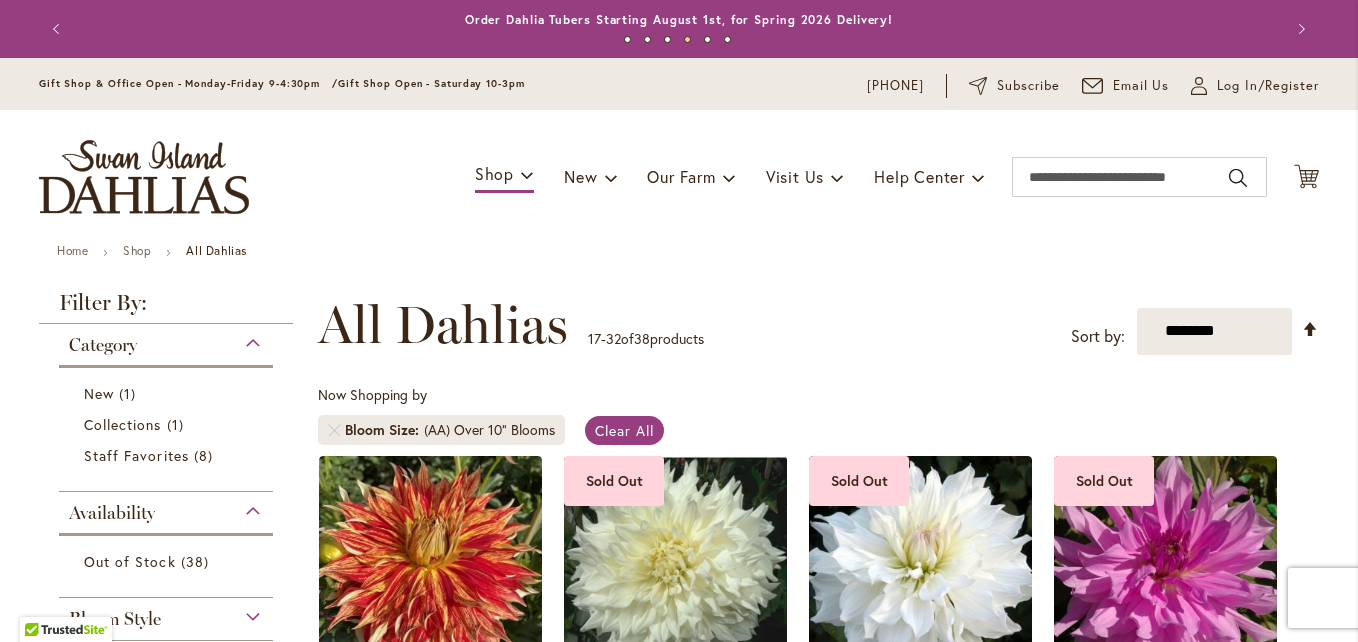 click on "Toggle Nav
Shop
Dahlia Tubers
Collections
Fresh Cut Dahlias
Gardening Supplies
Gift Cards
Request a Catalog
Gifts, Clothing & Specialty Items" at bounding box center [679, 177] 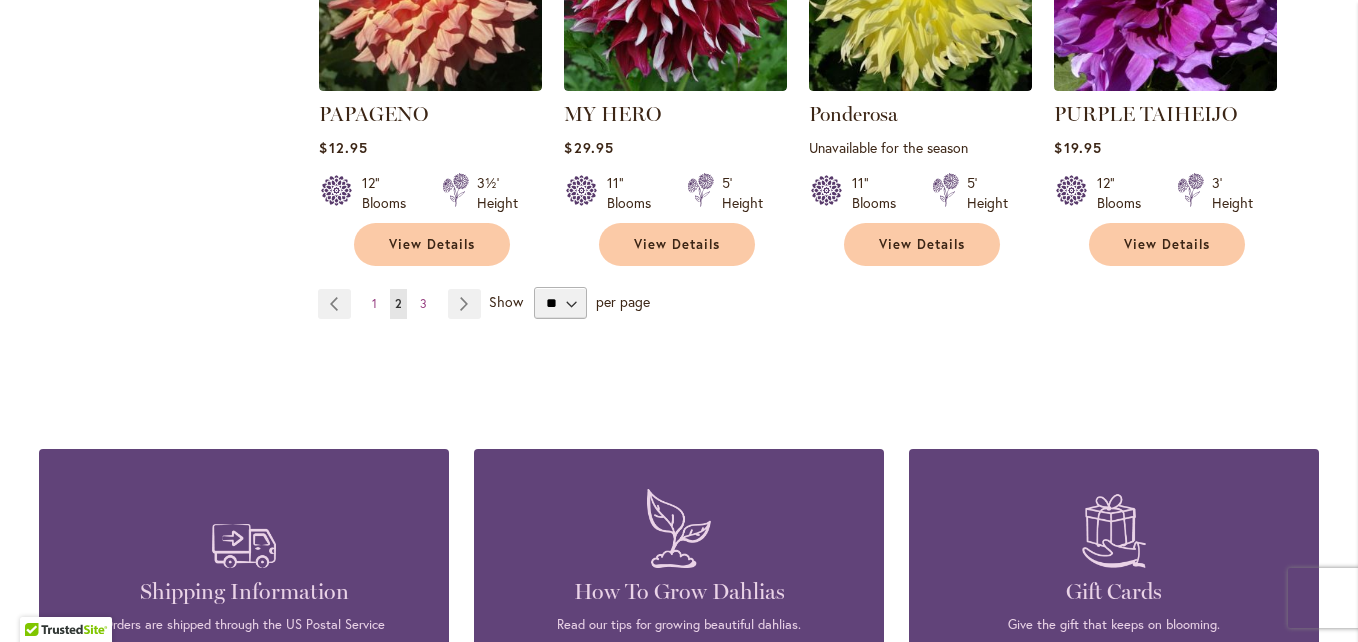 scroll, scrollTop: 1880, scrollLeft: 0, axis: vertical 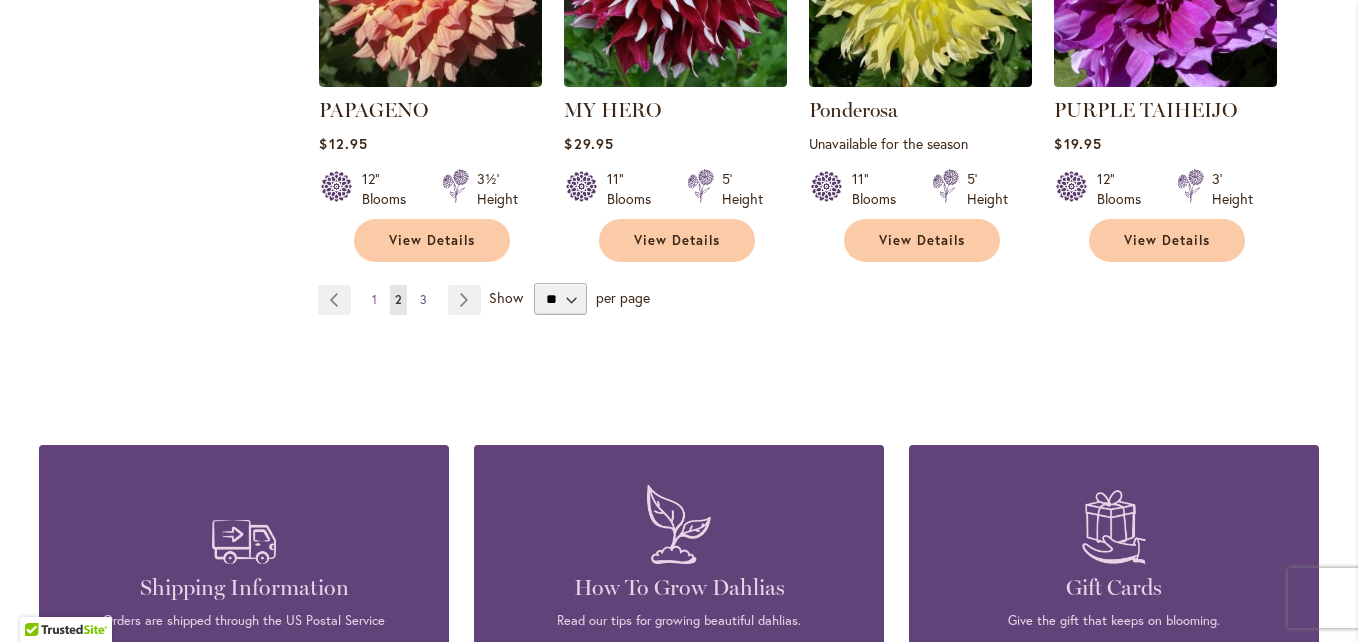 click on "3" at bounding box center [423, 299] 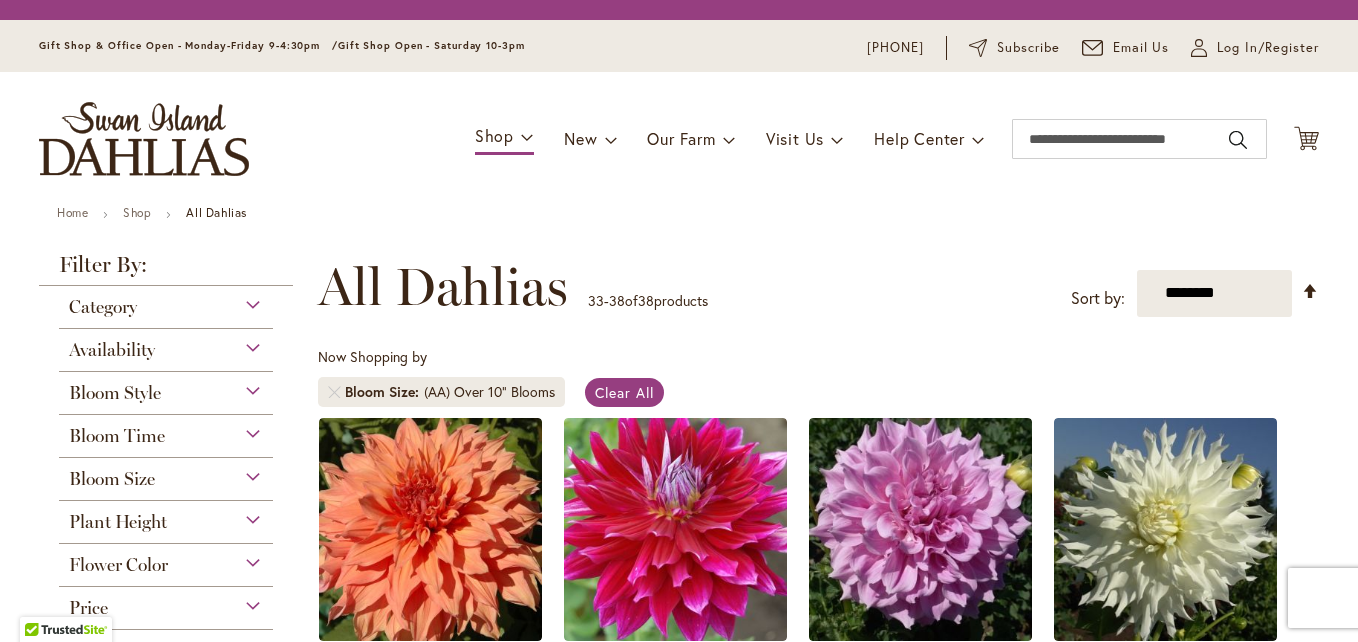 scroll, scrollTop: 0, scrollLeft: 0, axis: both 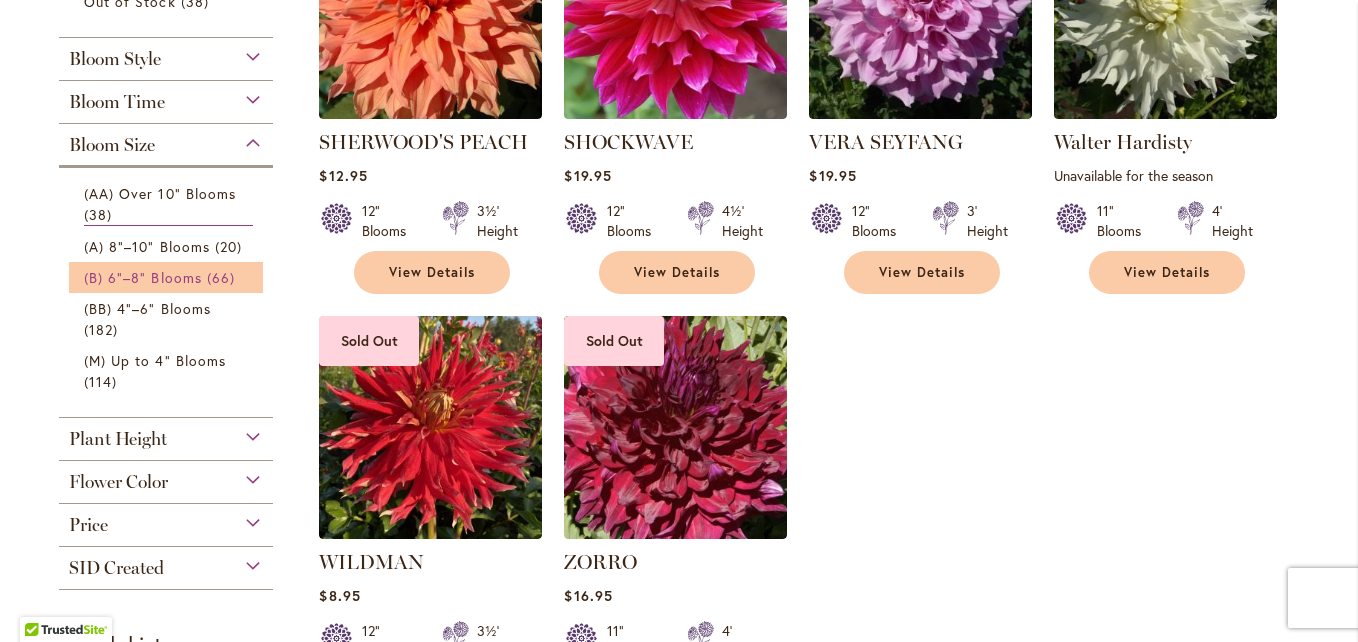 click on "(B) 6"–8" Blooms" at bounding box center [143, 277] 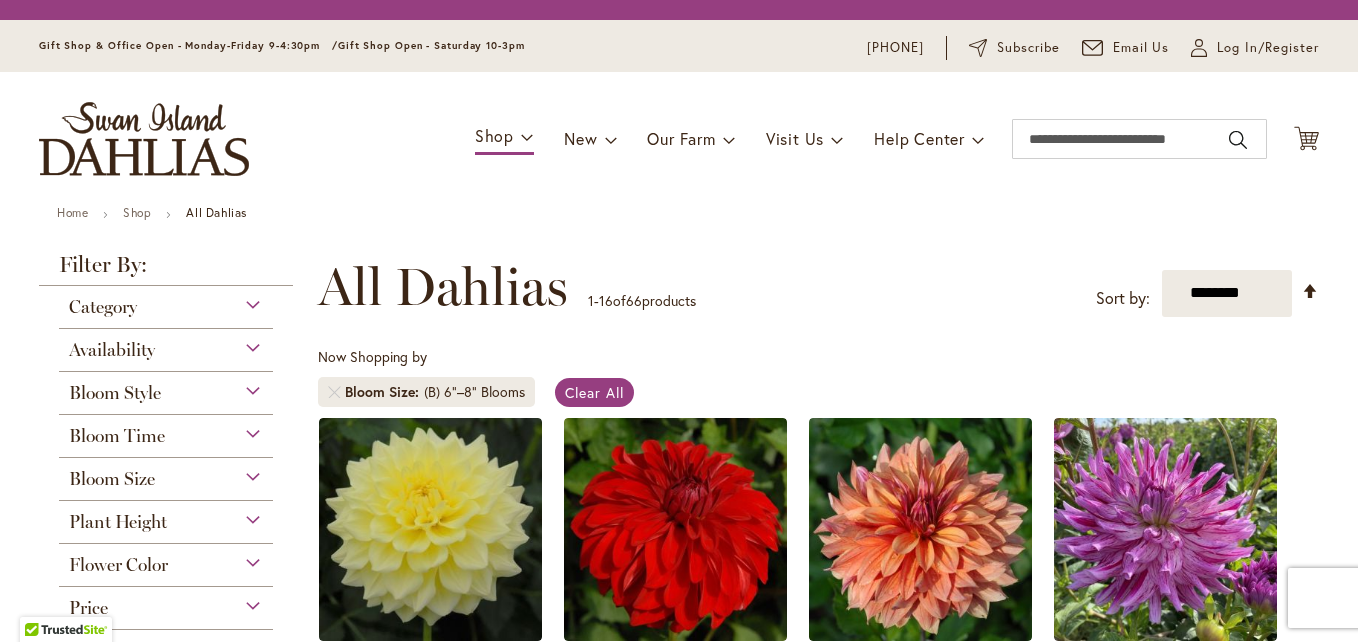 scroll, scrollTop: 0, scrollLeft: 0, axis: both 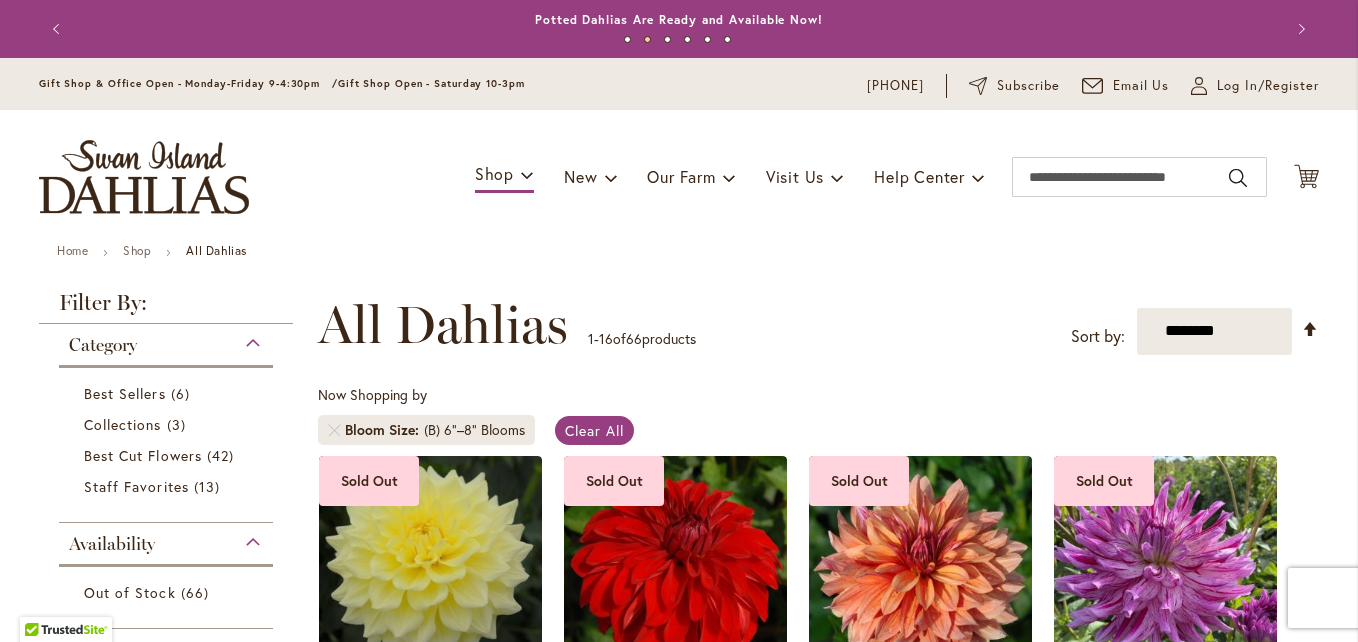 click on "Home
Shop
All Dahlias" at bounding box center (679, 253) 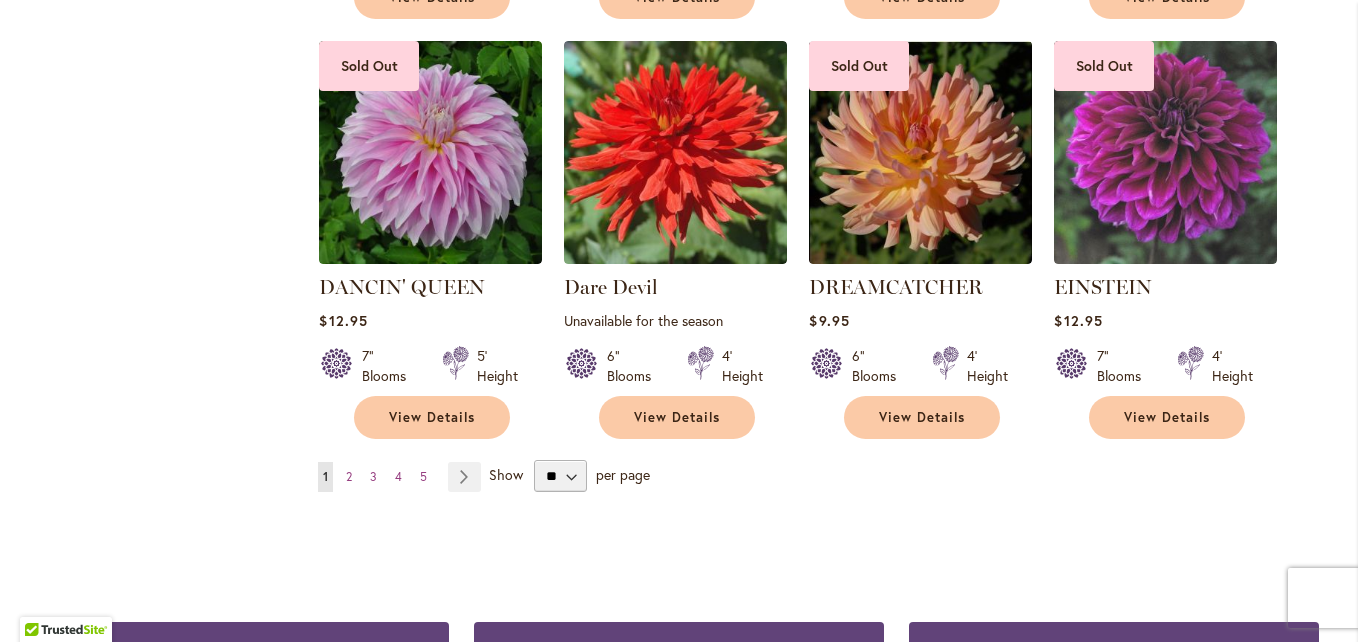 scroll, scrollTop: 1680, scrollLeft: 0, axis: vertical 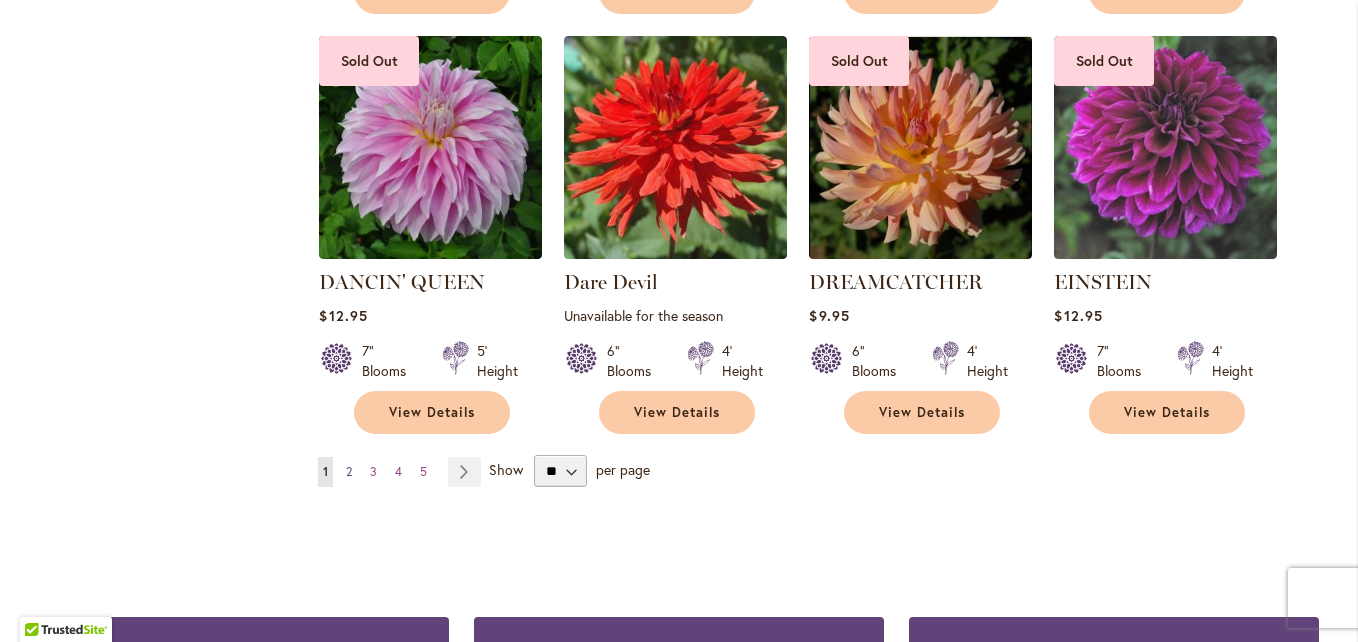 click on "Page
2" at bounding box center [349, 472] 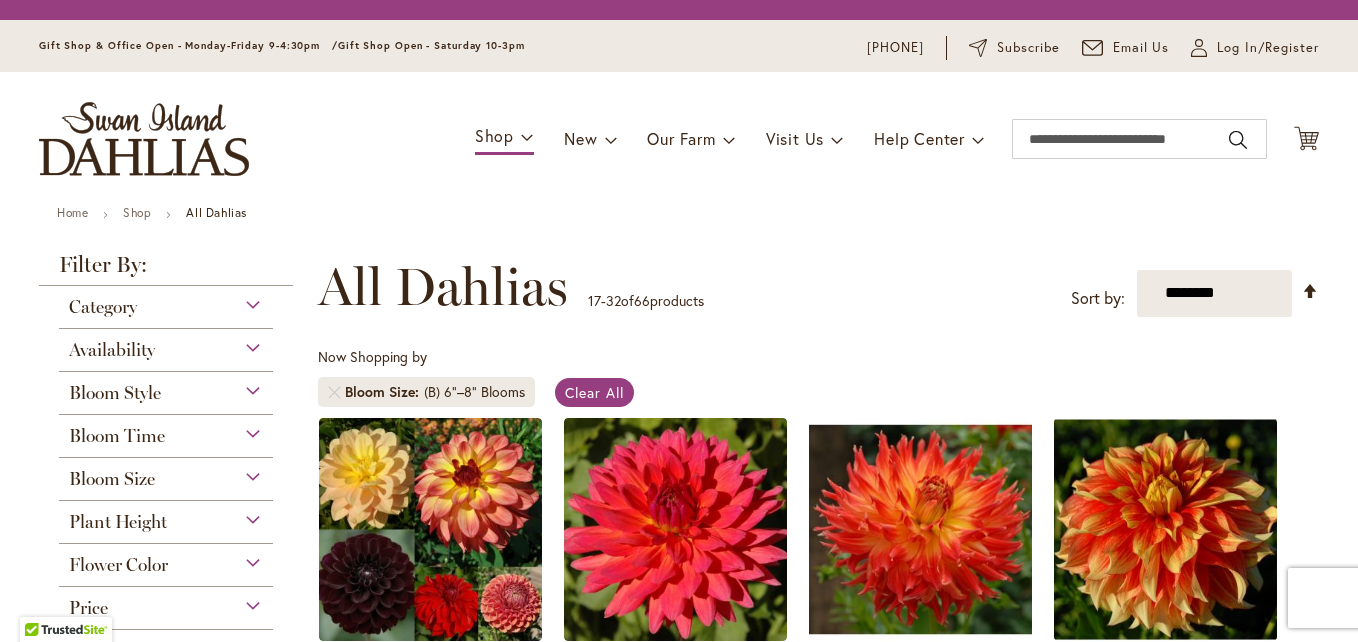 scroll, scrollTop: 0, scrollLeft: 0, axis: both 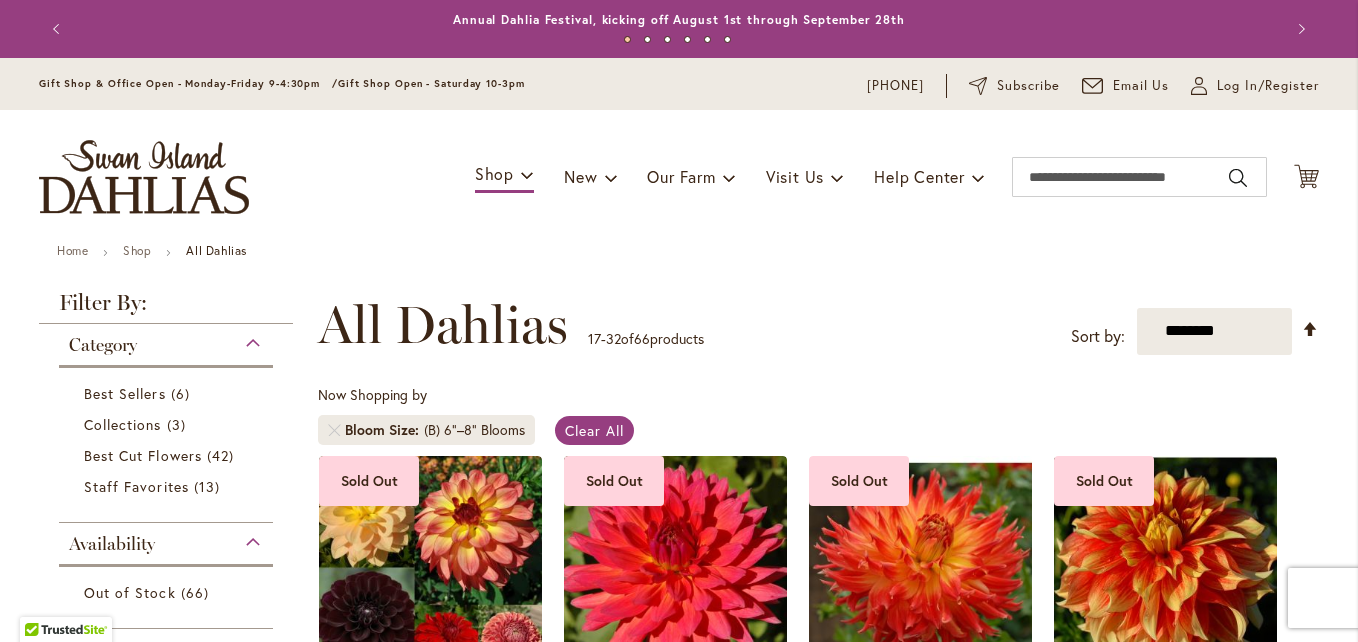 click on "**********" at bounding box center [818, 325] 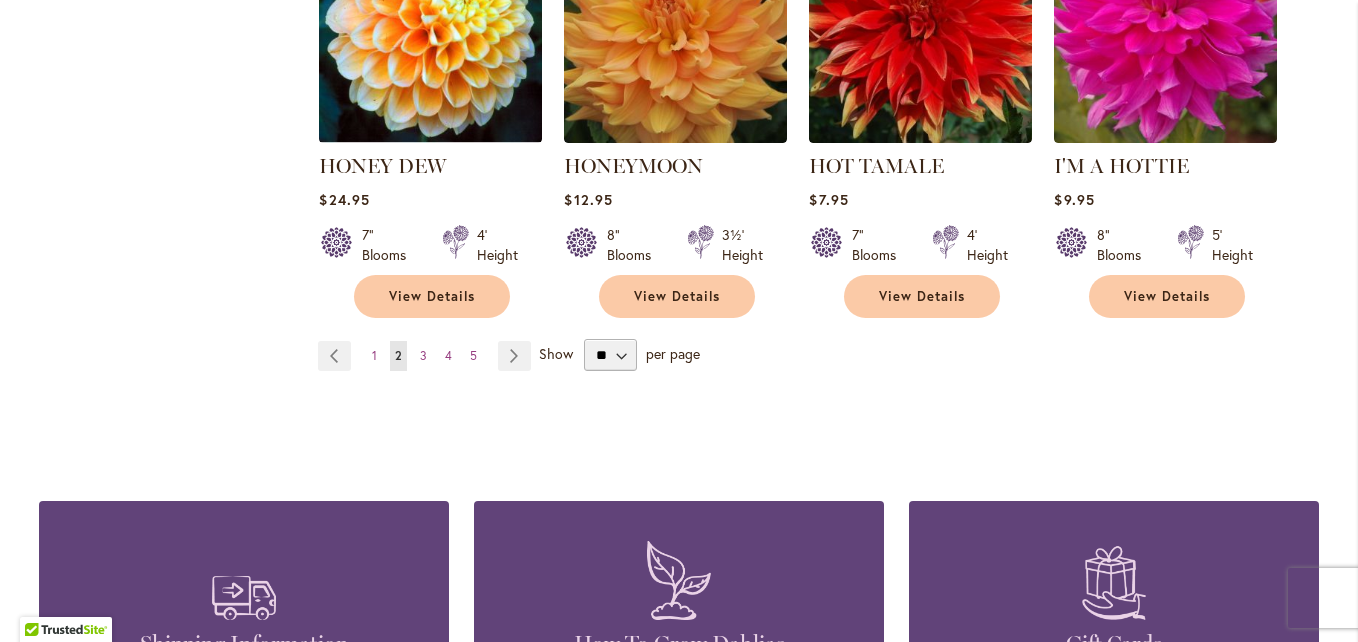 scroll, scrollTop: 1960, scrollLeft: 0, axis: vertical 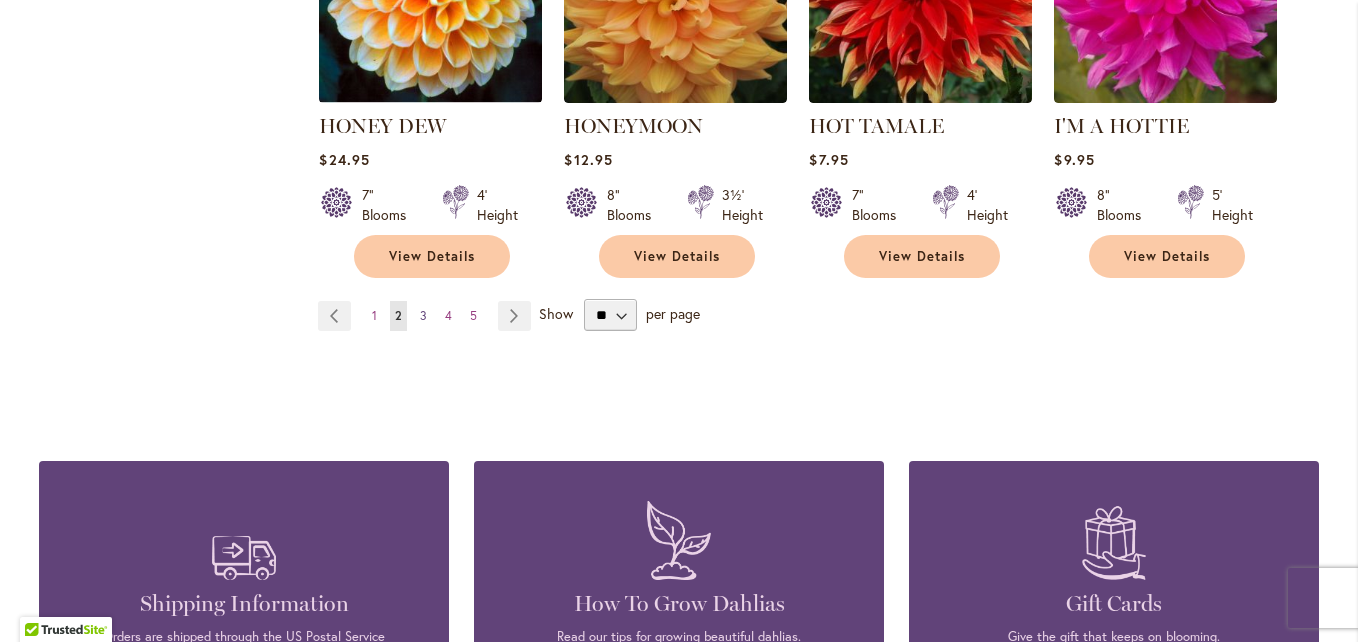 click on "3" at bounding box center (423, 315) 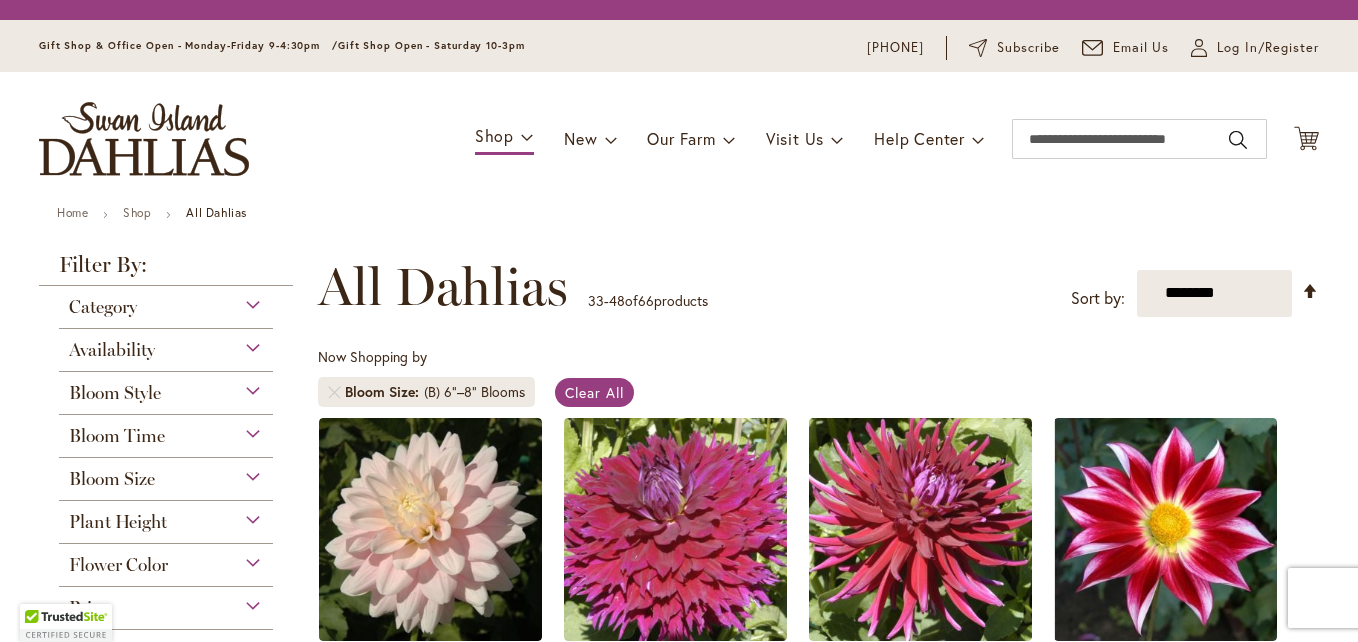 scroll, scrollTop: 0, scrollLeft: 0, axis: both 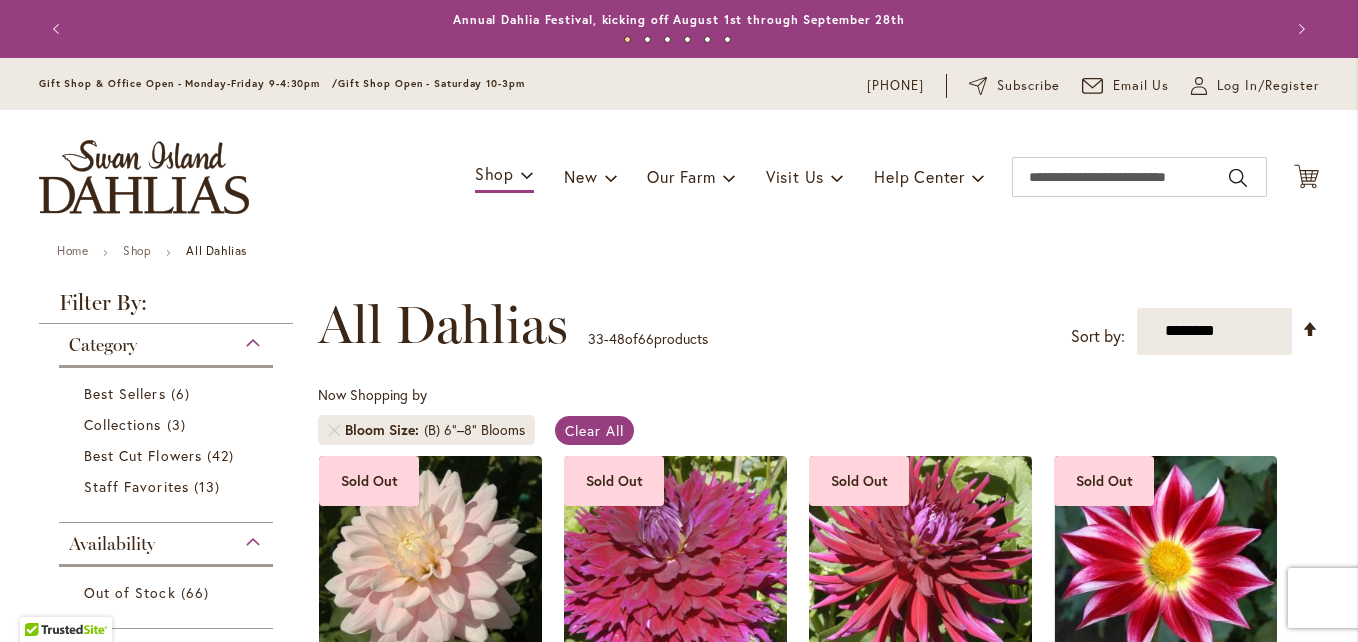 click on "**********" at bounding box center (818, 325) 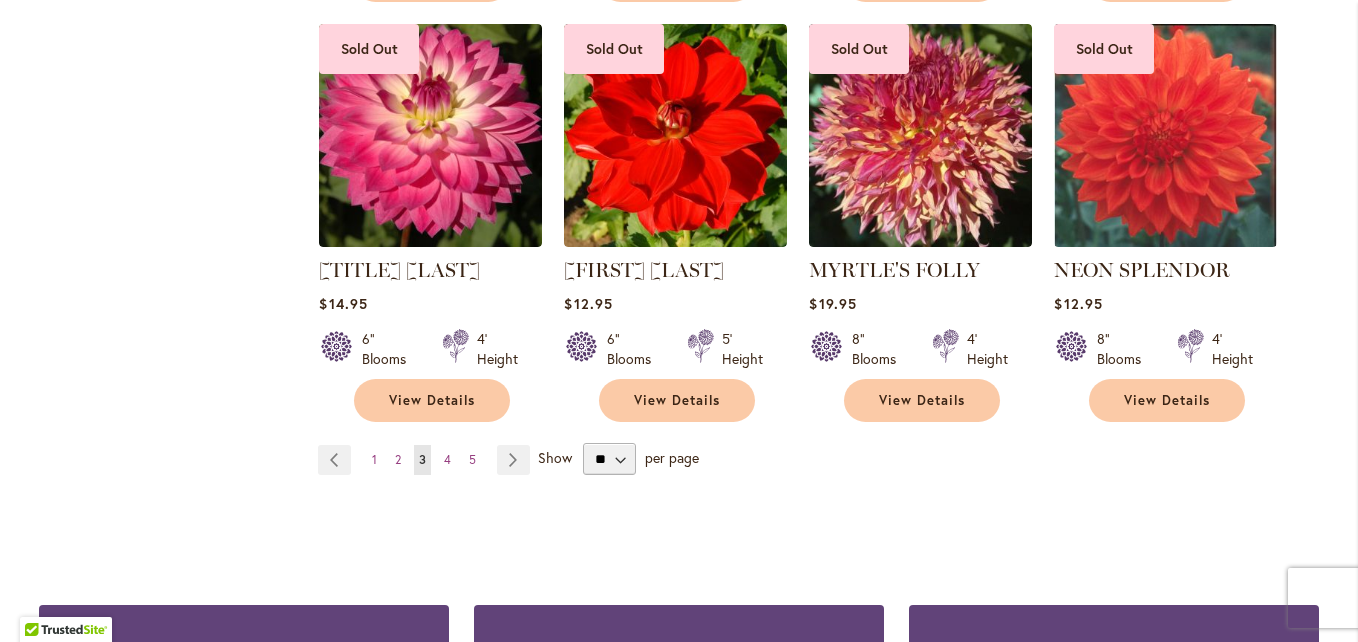scroll, scrollTop: 1760, scrollLeft: 0, axis: vertical 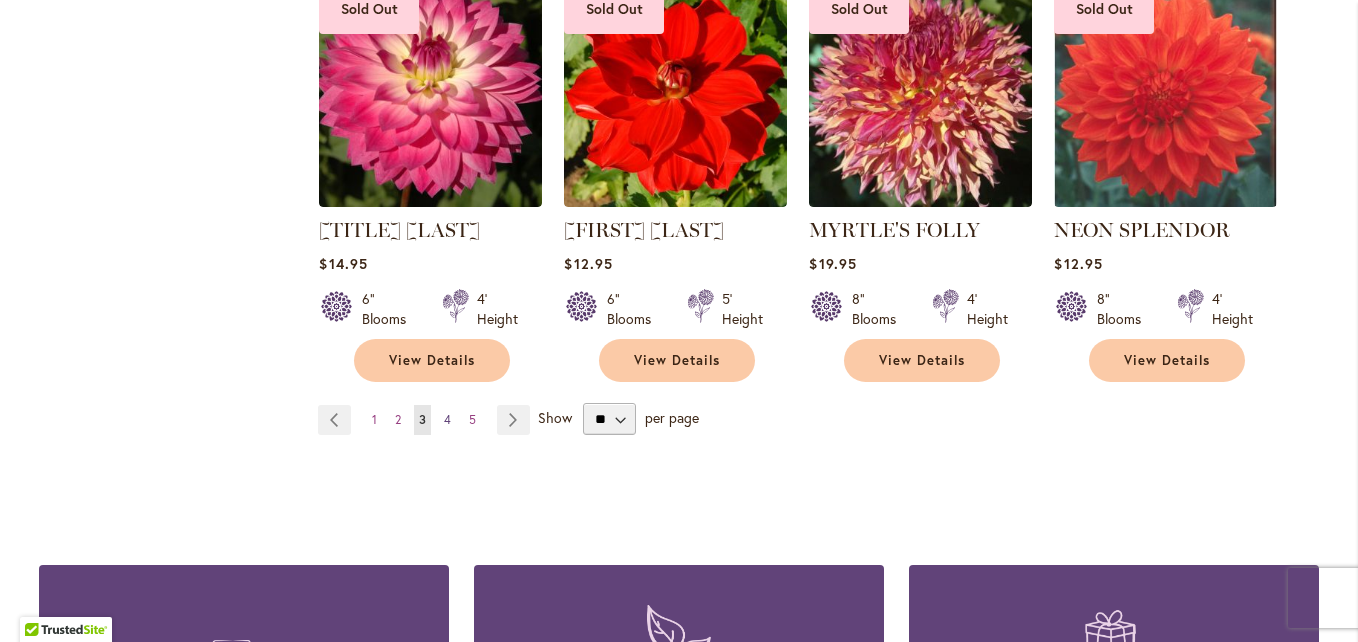 click on "4" at bounding box center [447, 419] 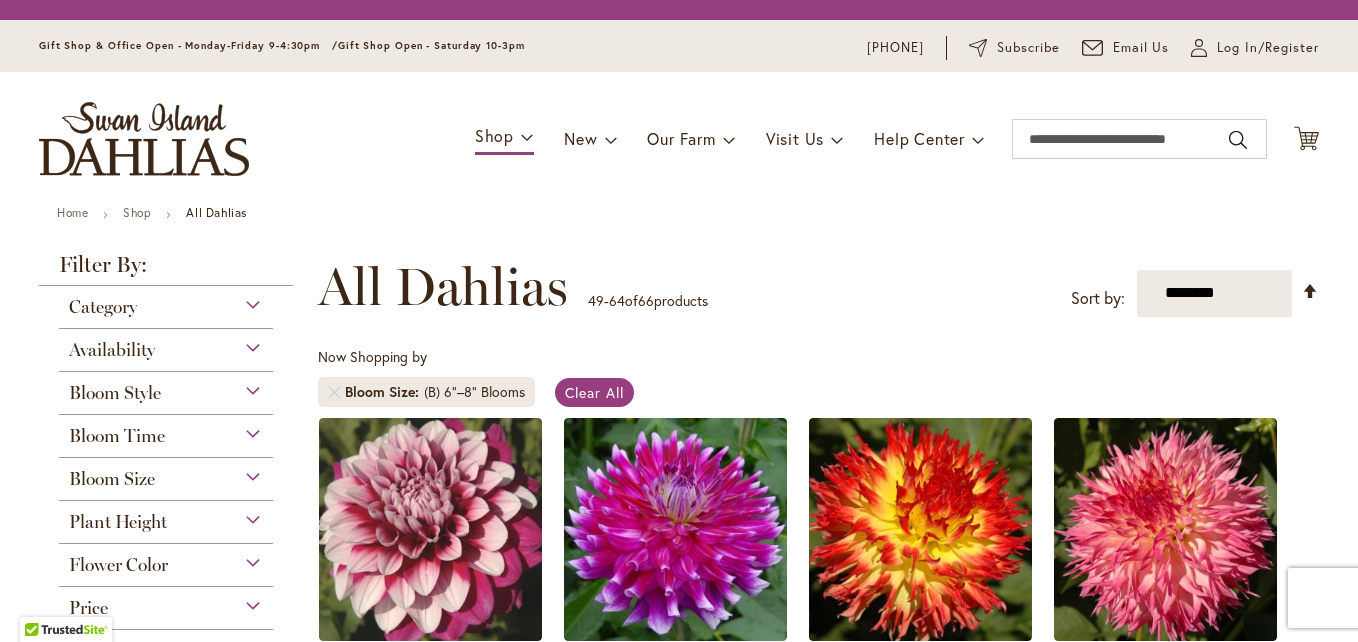 scroll, scrollTop: 0, scrollLeft: 0, axis: both 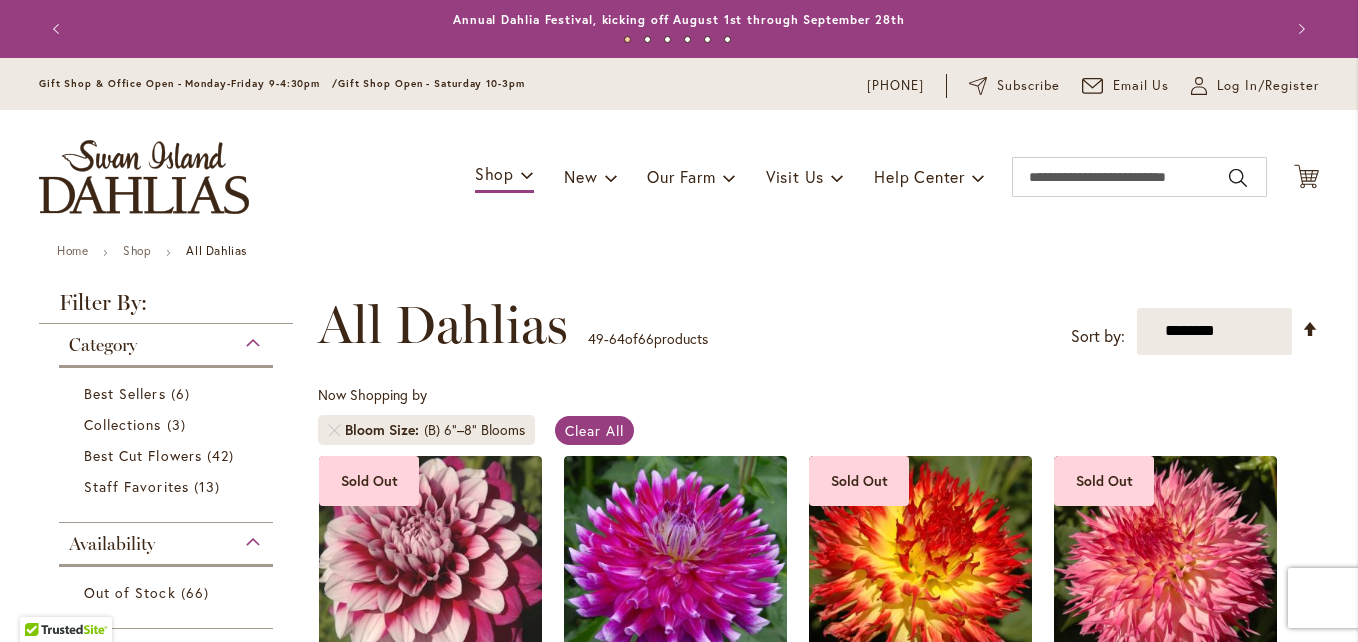 click on "Toggle Nav
Shop
Dahlia Tubers
Collections
Fresh Cut Dahlias
Gardening Supplies
Gift Cards
Request a Catalog
Gifts, Clothing & Specialty Items" at bounding box center [679, 177] 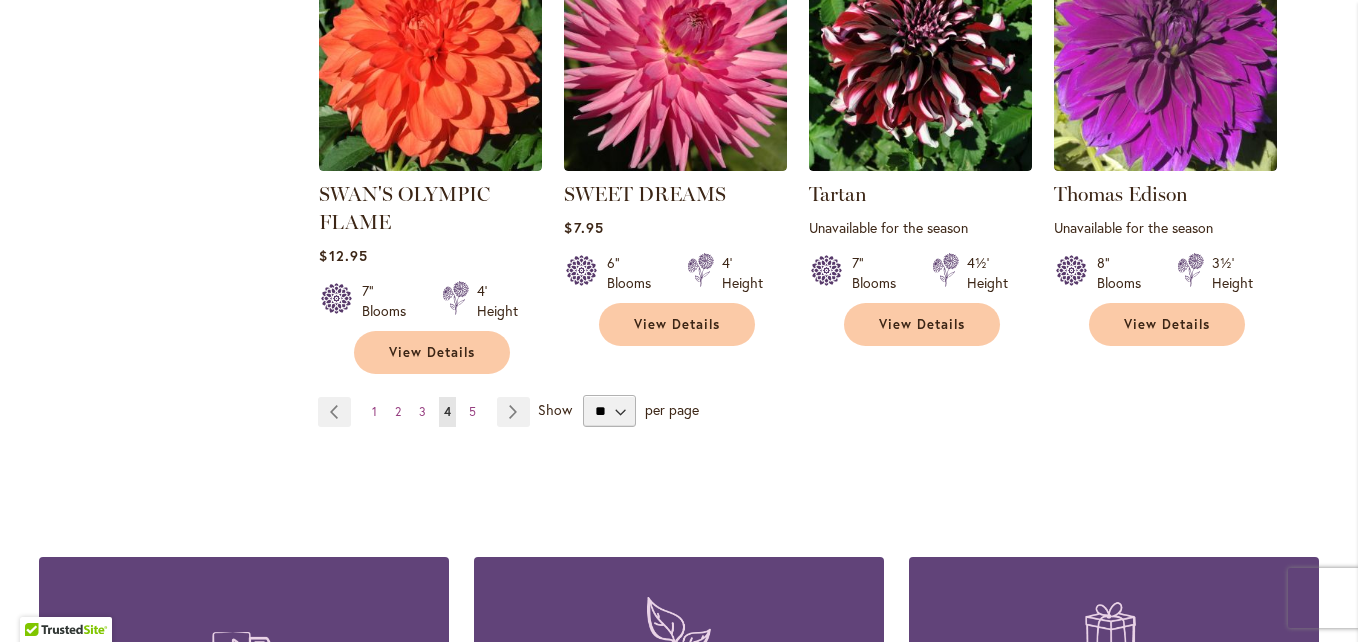 scroll, scrollTop: 1800, scrollLeft: 0, axis: vertical 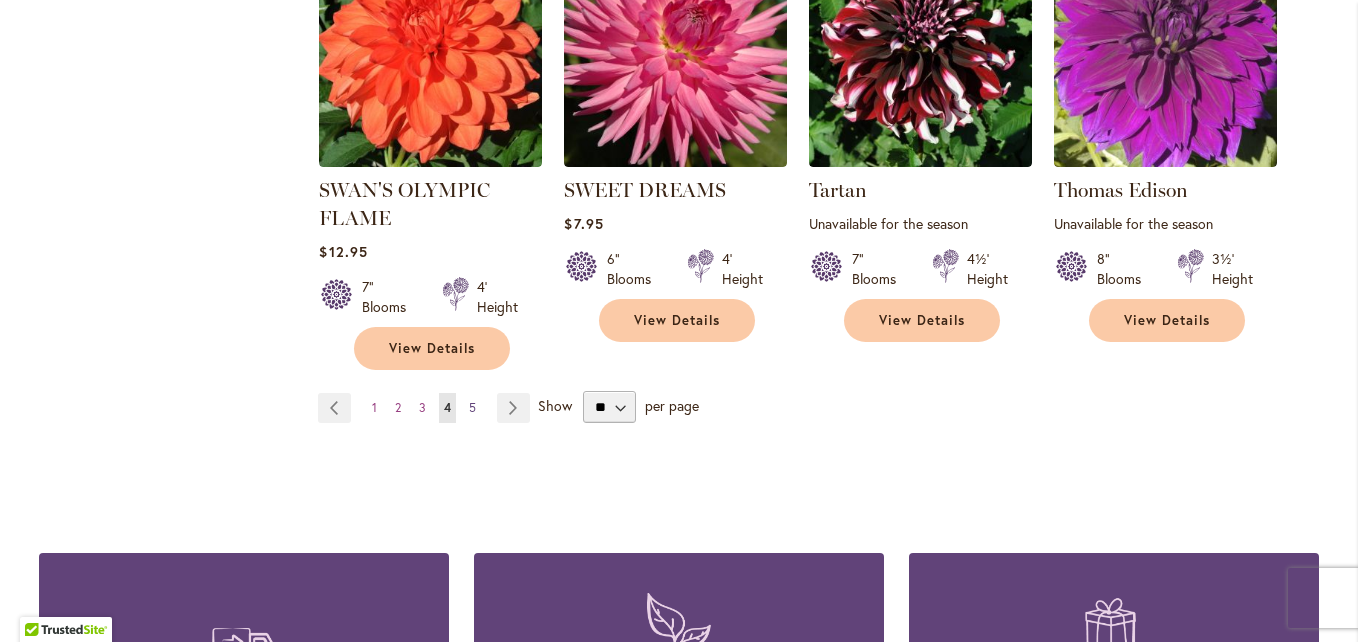 click on "5" at bounding box center (472, 407) 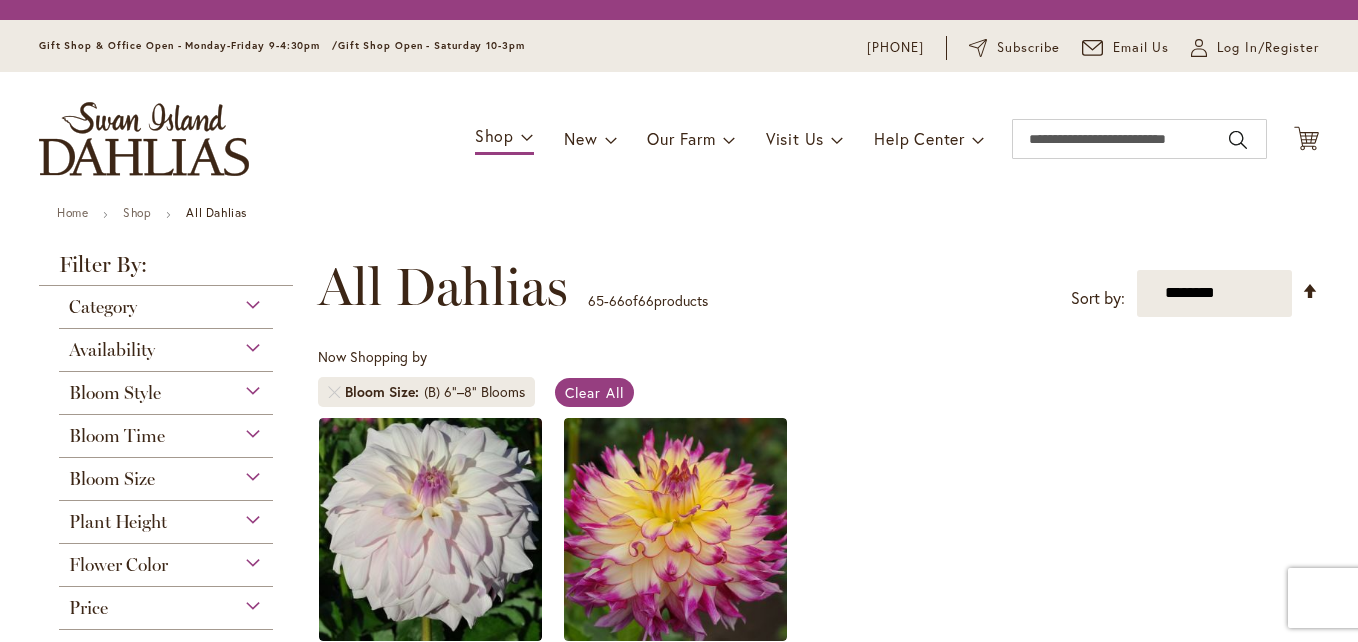 scroll, scrollTop: 0, scrollLeft: 0, axis: both 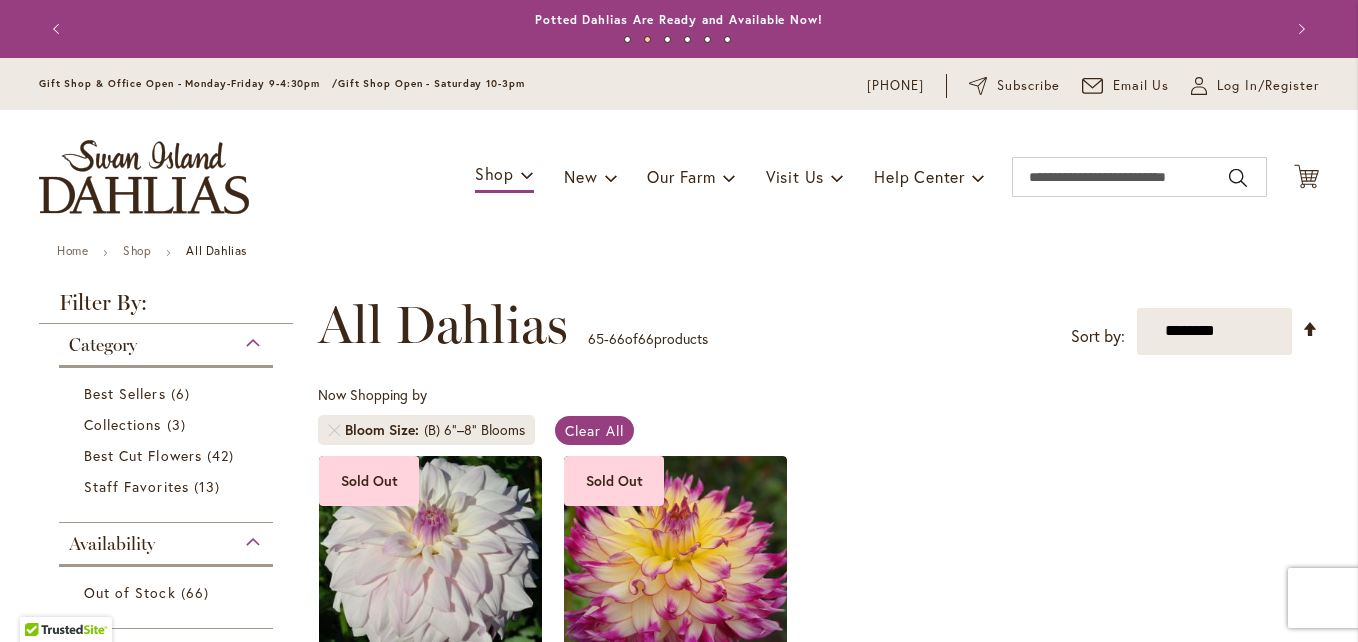 click on "Home
Shop
All Dahlias" at bounding box center (679, 253) 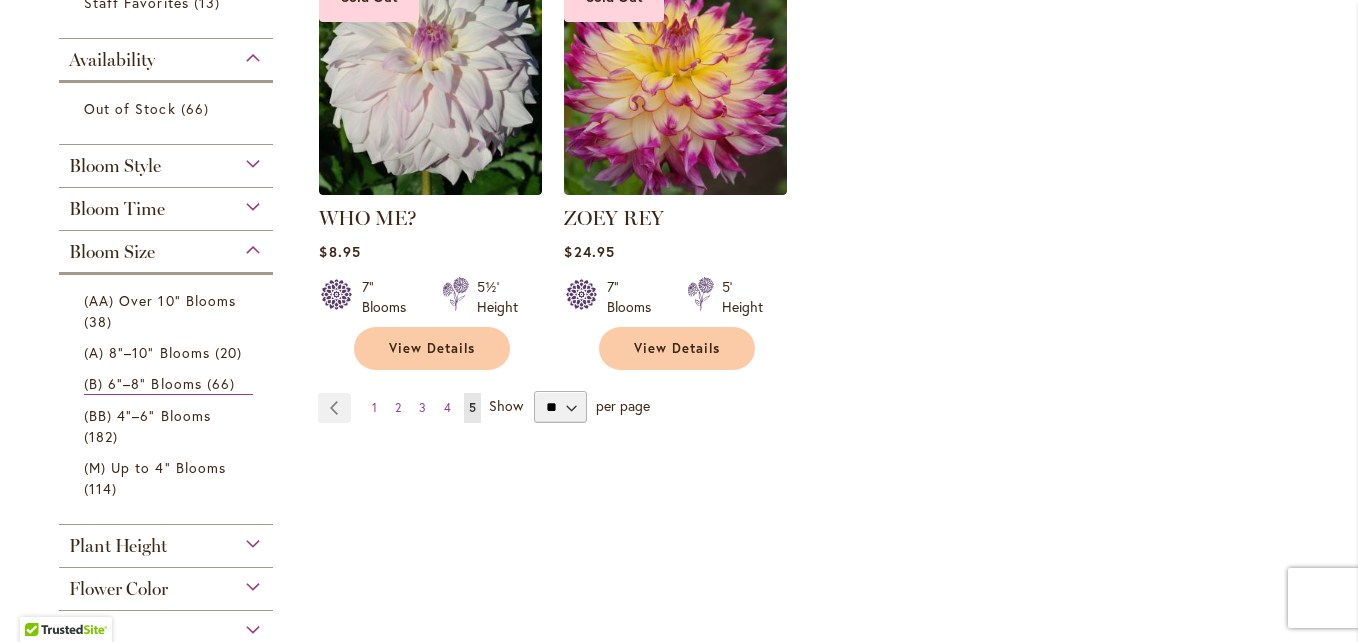 scroll, scrollTop: 480, scrollLeft: 0, axis: vertical 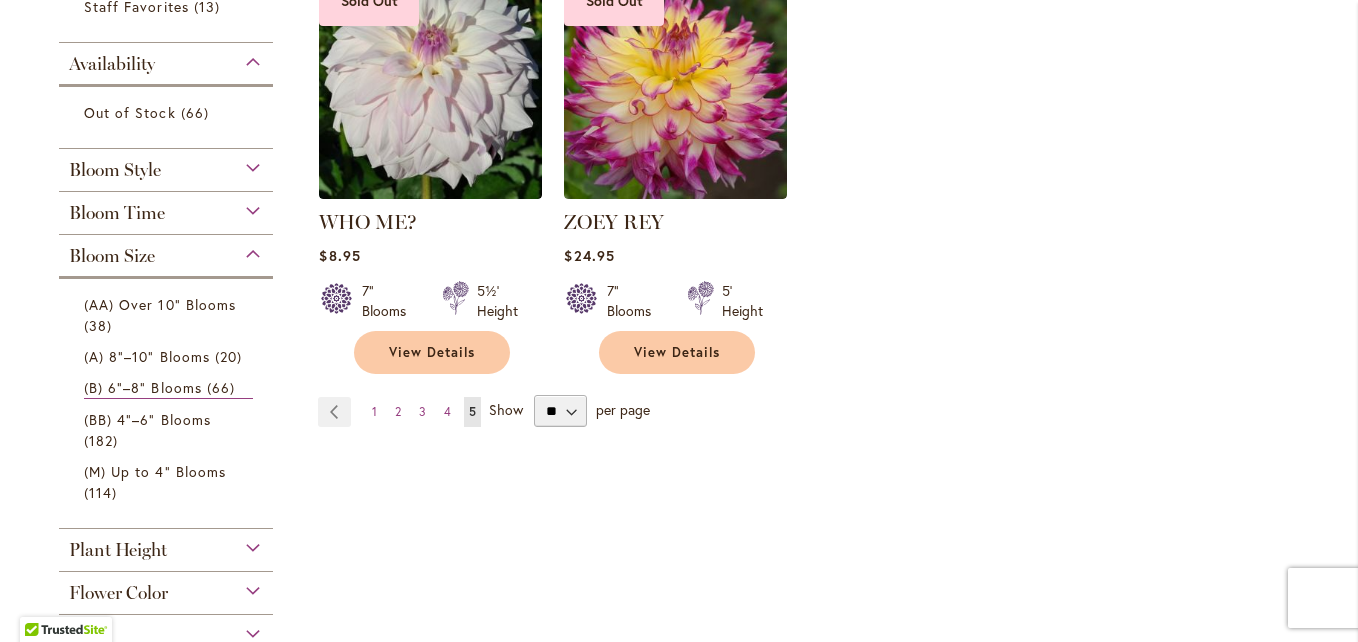 click on "Bloom Style" at bounding box center (166, 165) 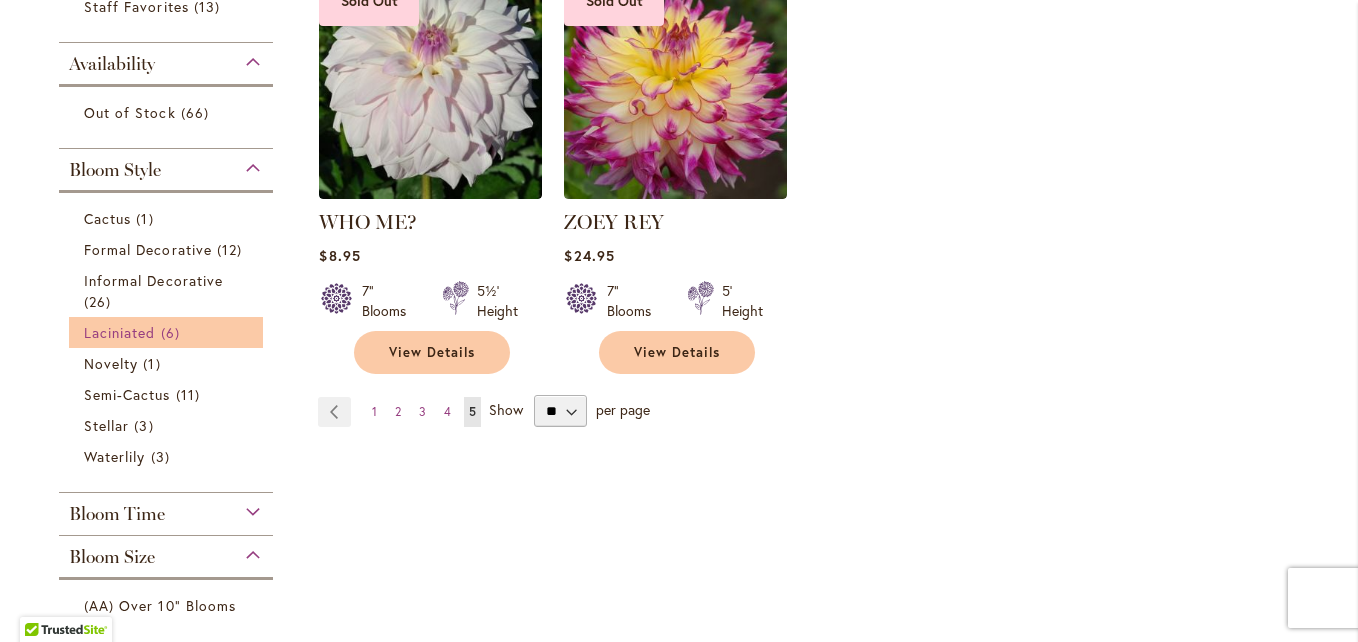 click on "Laciniated" at bounding box center [120, 332] 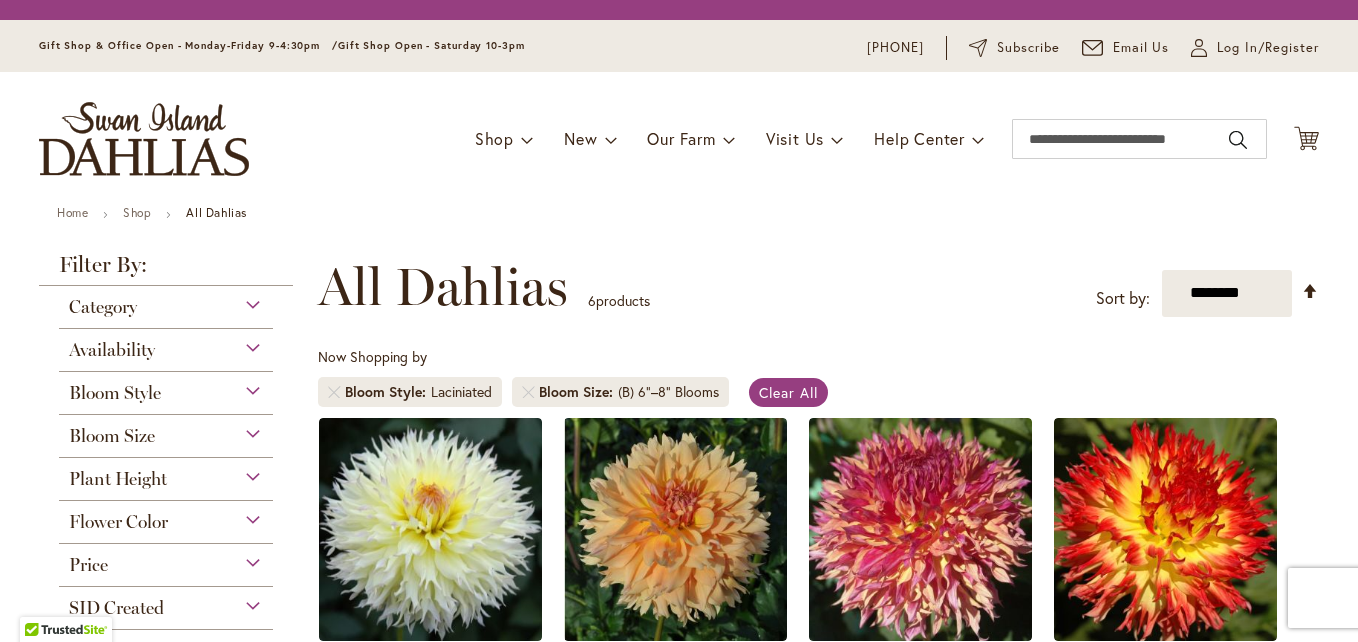 scroll, scrollTop: 0, scrollLeft: 0, axis: both 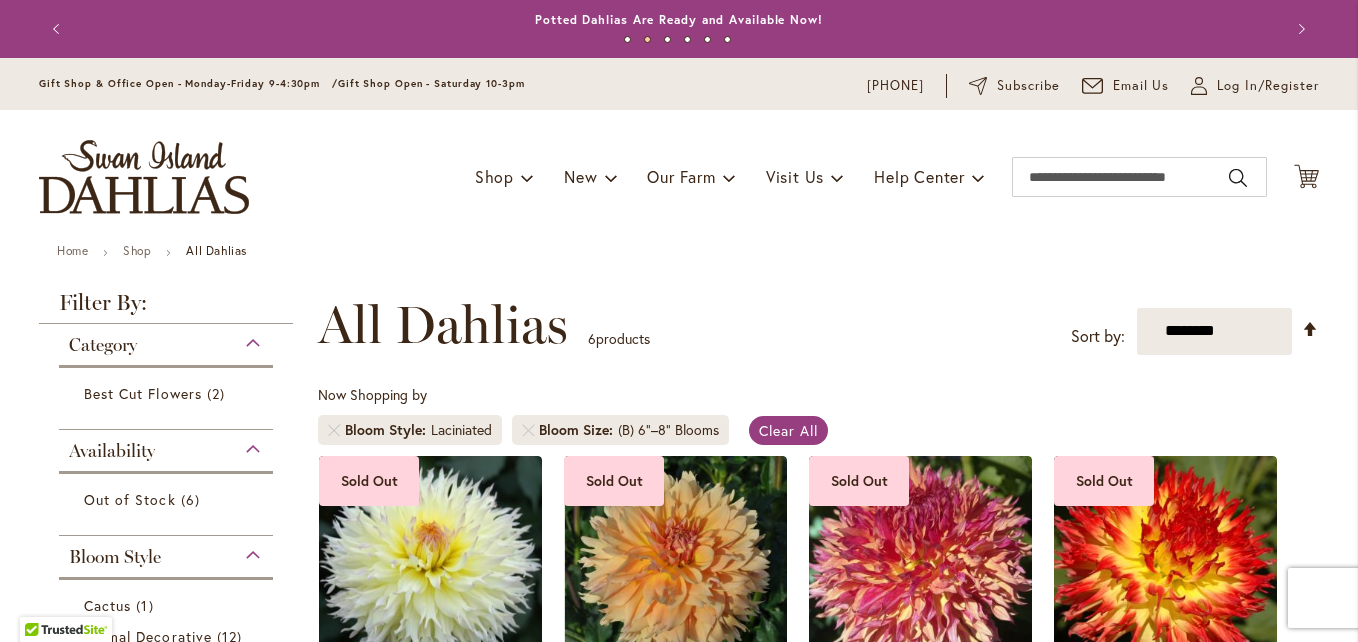 click on "Toggle Nav
Shop
Dahlia Tubers
Collections
Fresh Cut Dahlias
Gardening Supplies
Gift Cards
Request a Catalog
Gifts, Clothing & Specialty Items" at bounding box center (679, 177) 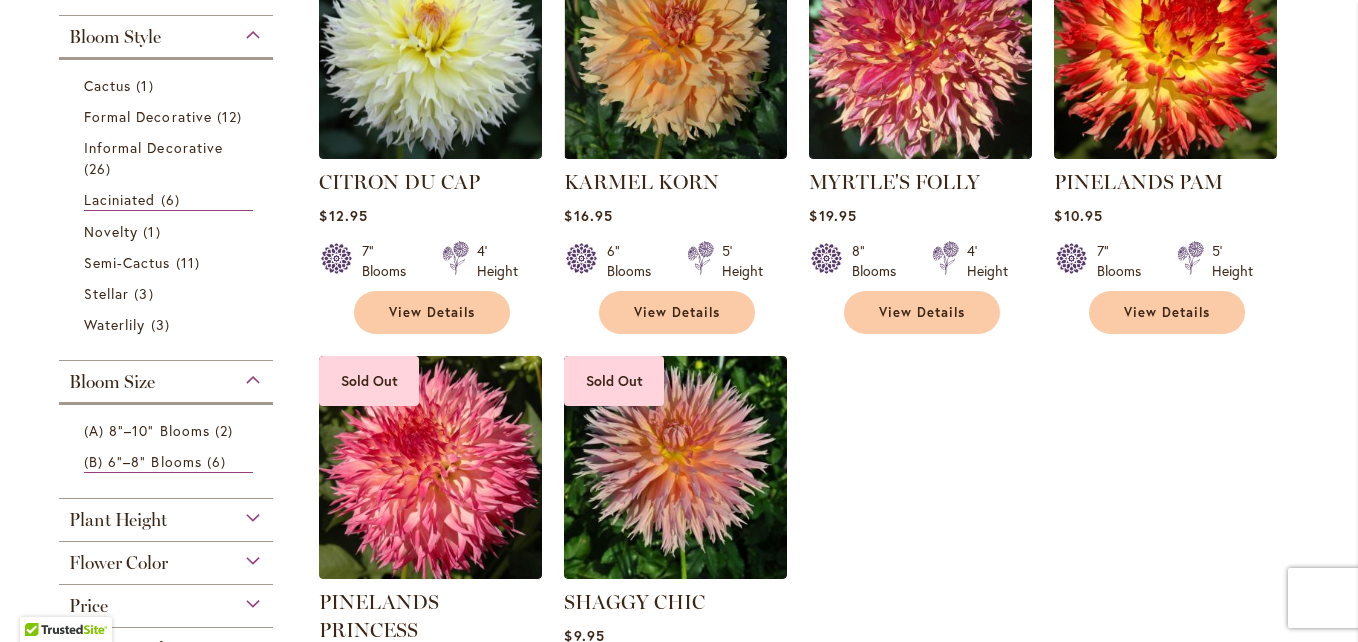 scroll, scrollTop: 480, scrollLeft: 0, axis: vertical 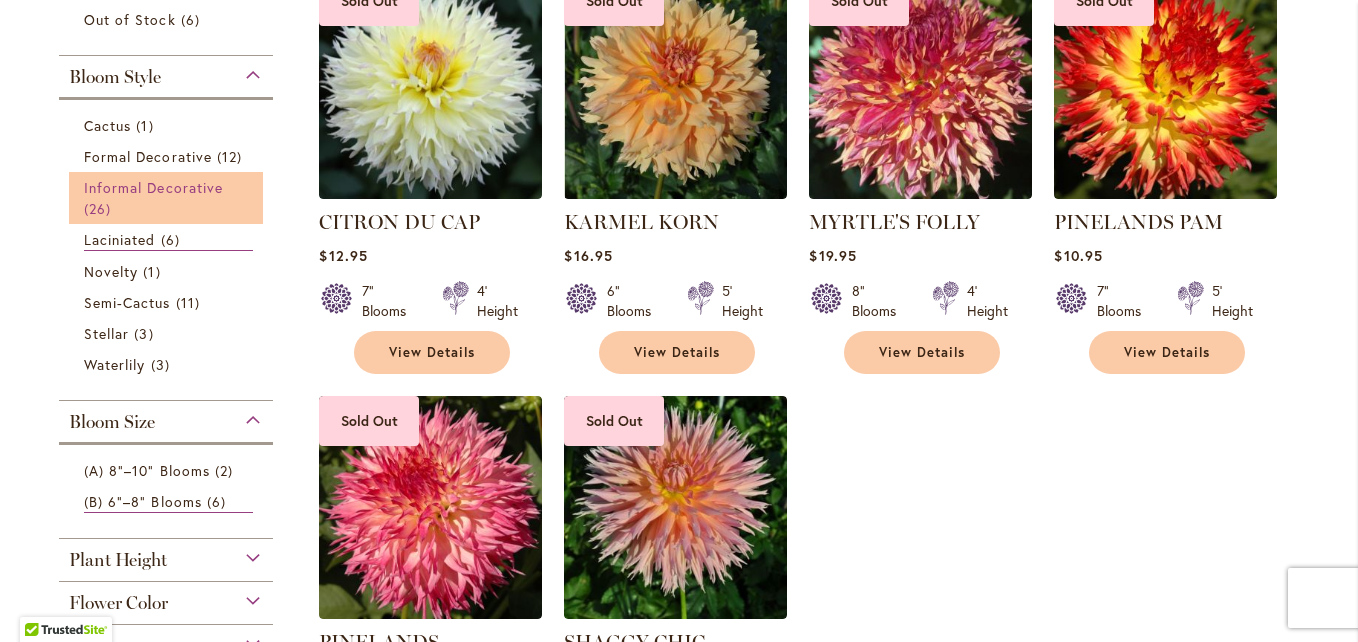 click on "Informal Decorative" at bounding box center (153, 187) 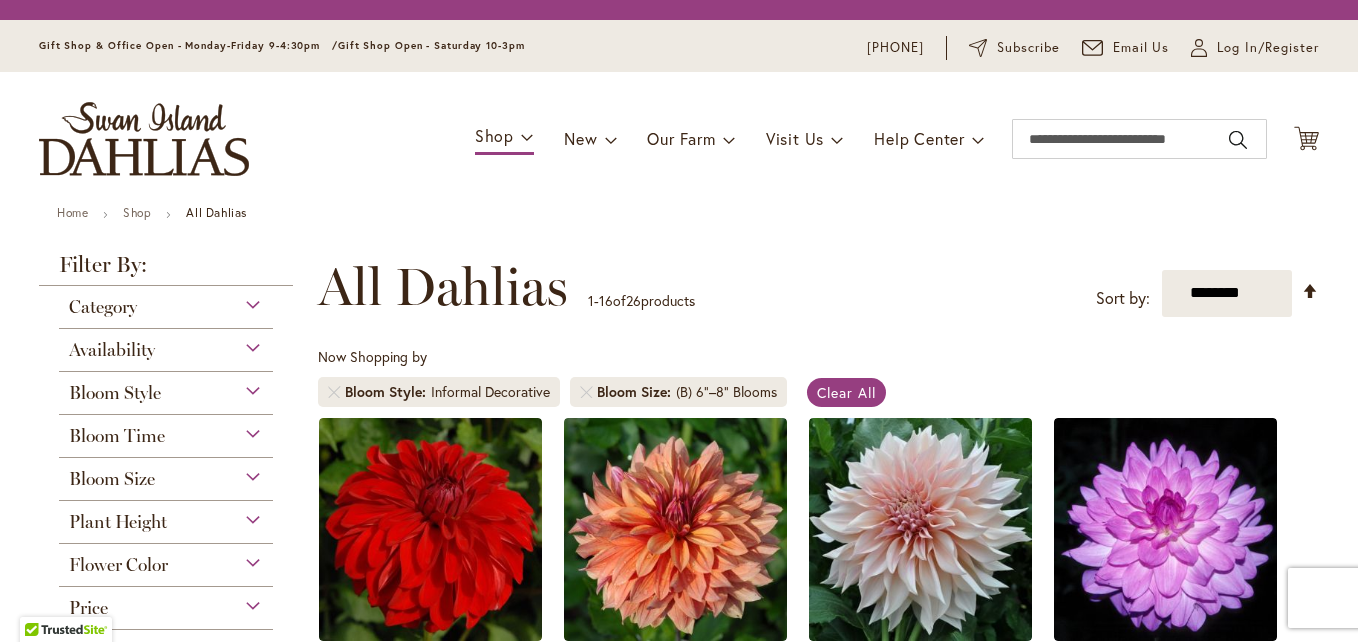 scroll, scrollTop: 0, scrollLeft: 0, axis: both 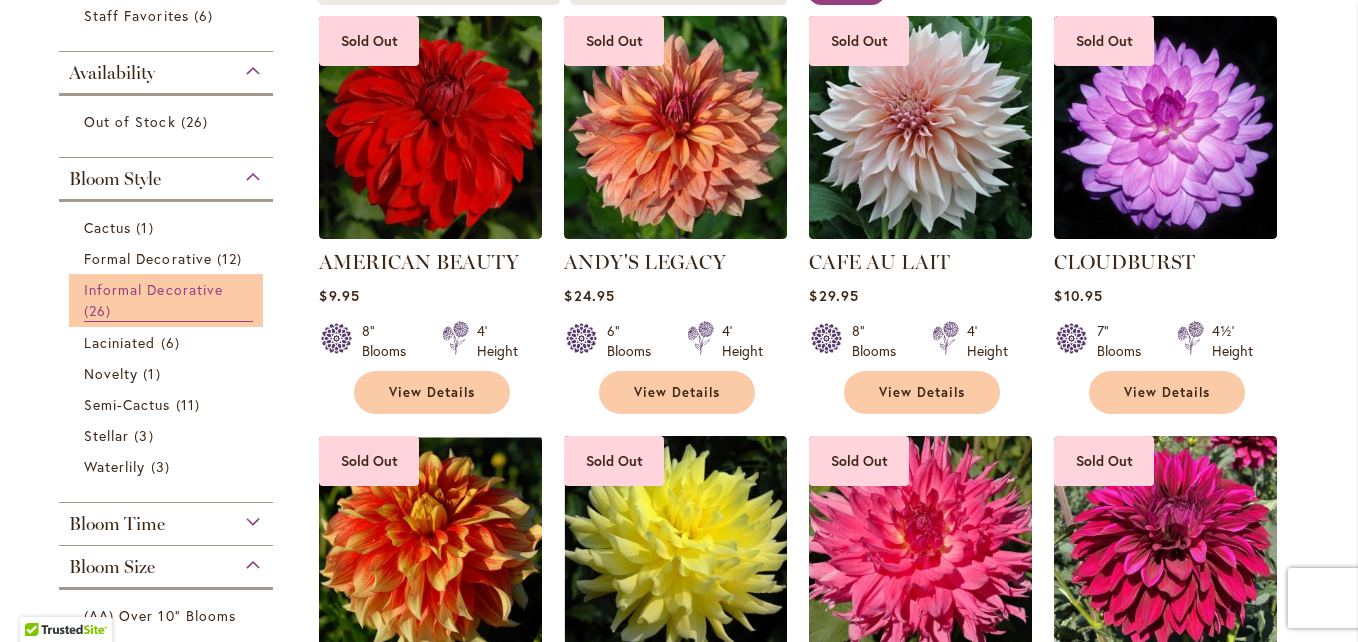 click on "Informal Decorative" at bounding box center (153, 289) 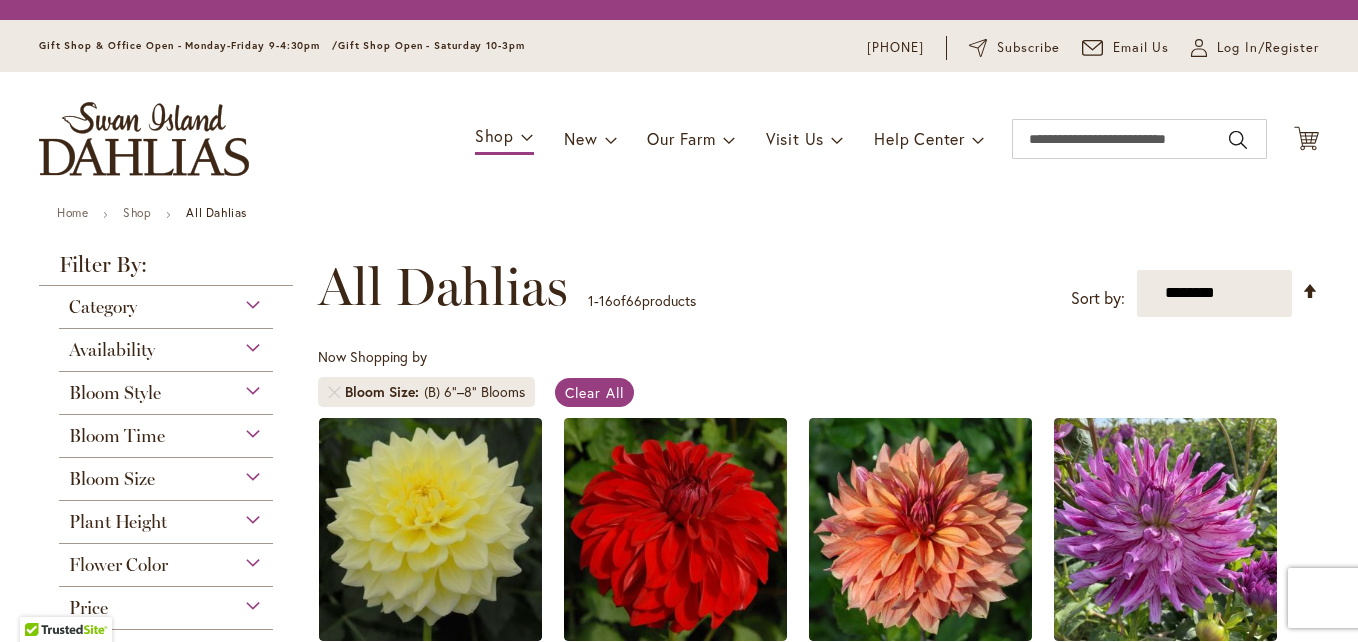 scroll, scrollTop: 0, scrollLeft: 0, axis: both 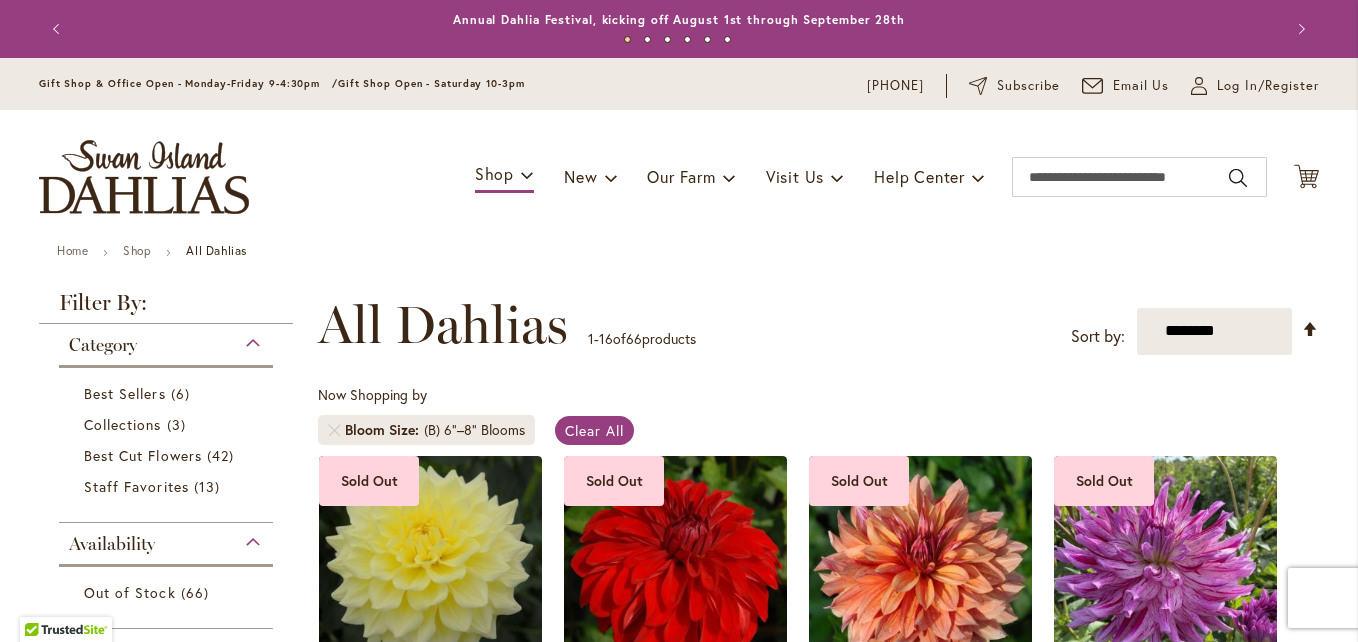 click on "Toggle Nav
Shop
Dahlia Tubers
Collections
Fresh Cut Dahlias
Gardening Supplies
Gift Cards
Request a Catalog
Gifts, Clothing & Specialty Items" at bounding box center [679, 177] 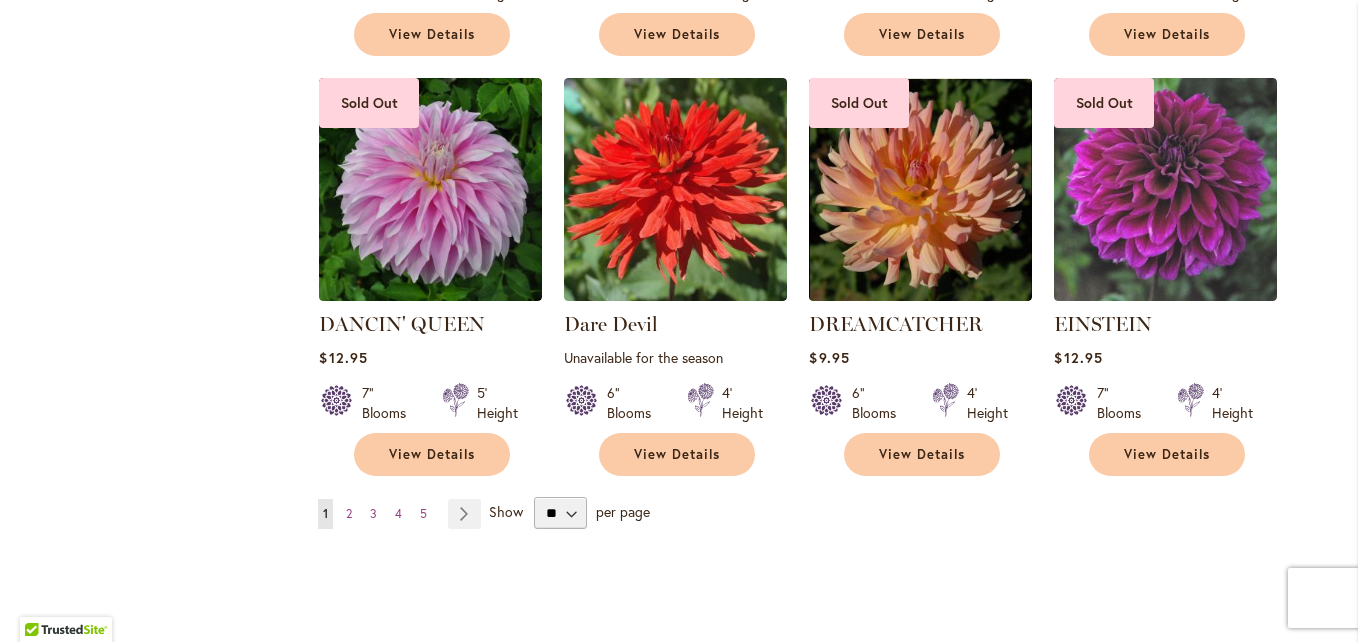 scroll, scrollTop: 1640, scrollLeft: 0, axis: vertical 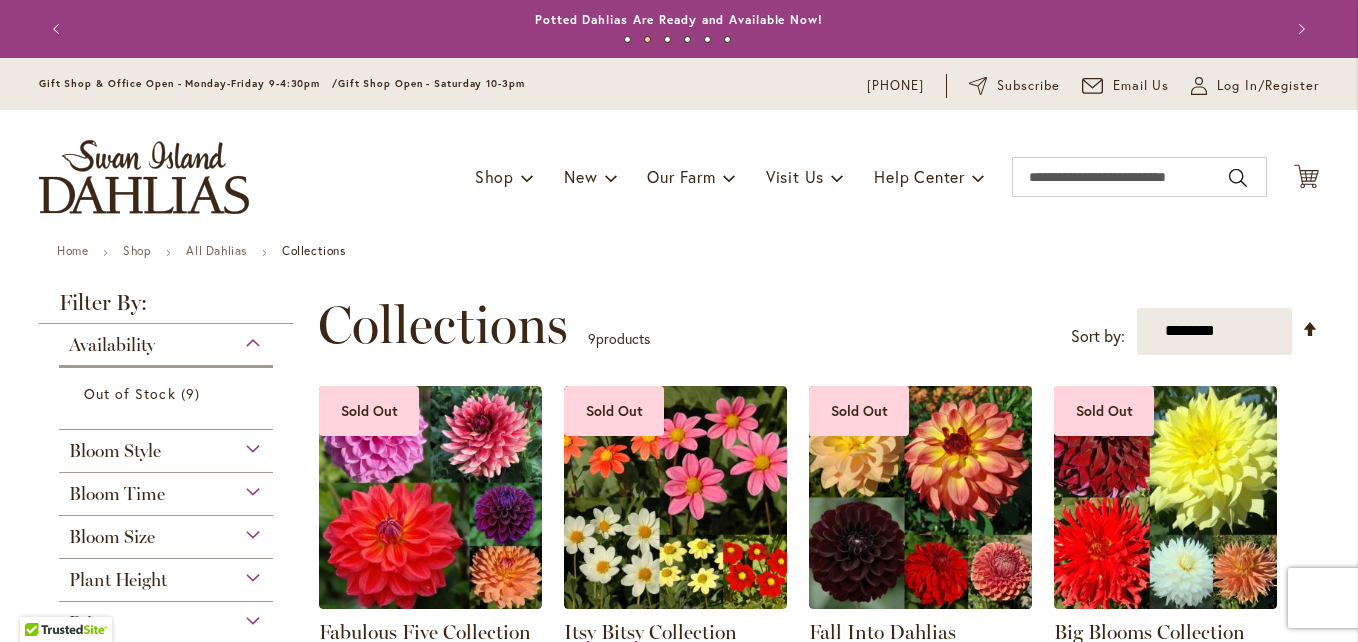click on "Toggle Nav
Shop
Dahlia Tubers
Collections
Fresh Cut Dahlias
Gardening Supplies
Gift Cards
Request a Catalog
Gifts, Clothing & Specialty Items" at bounding box center [679, 177] 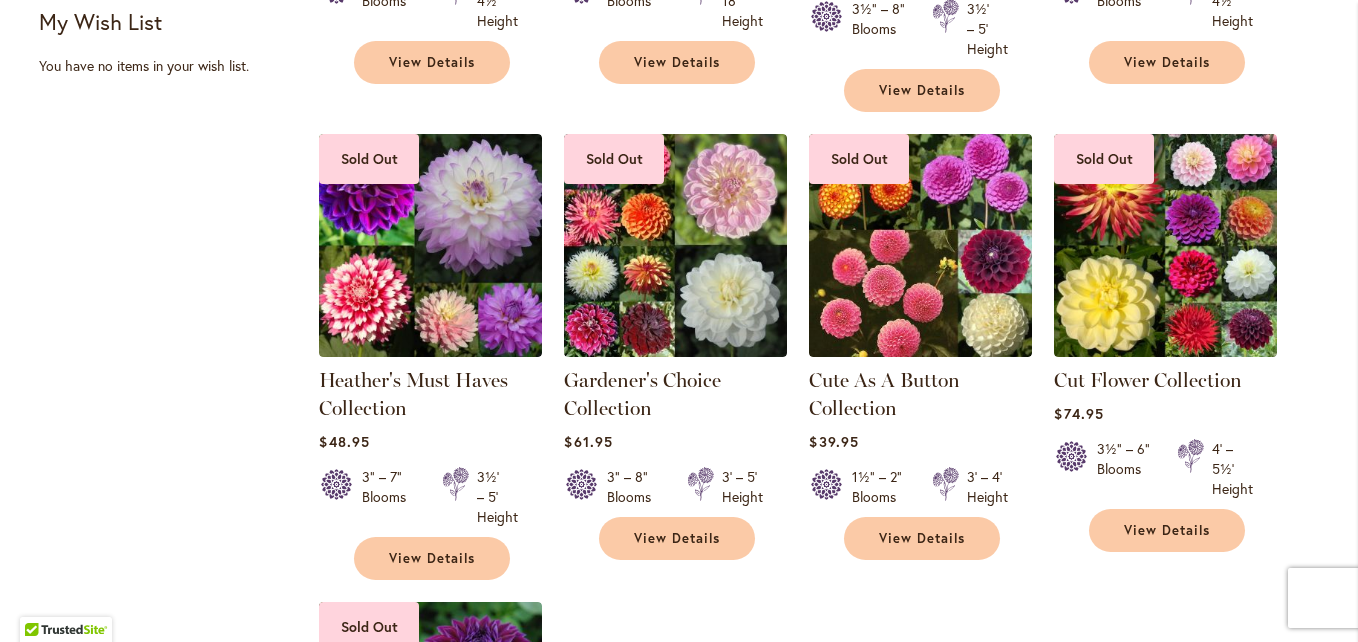 scroll, scrollTop: 760, scrollLeft: 0, axis: vertical 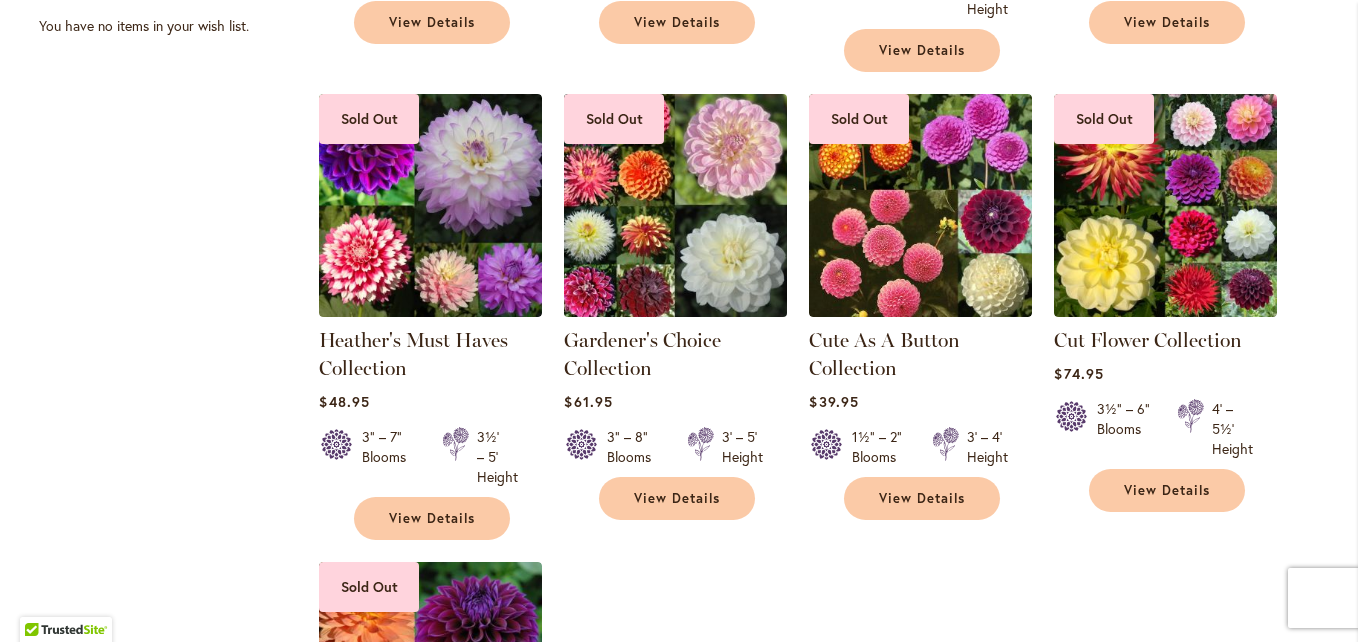 click at bounding box center (676, 205) 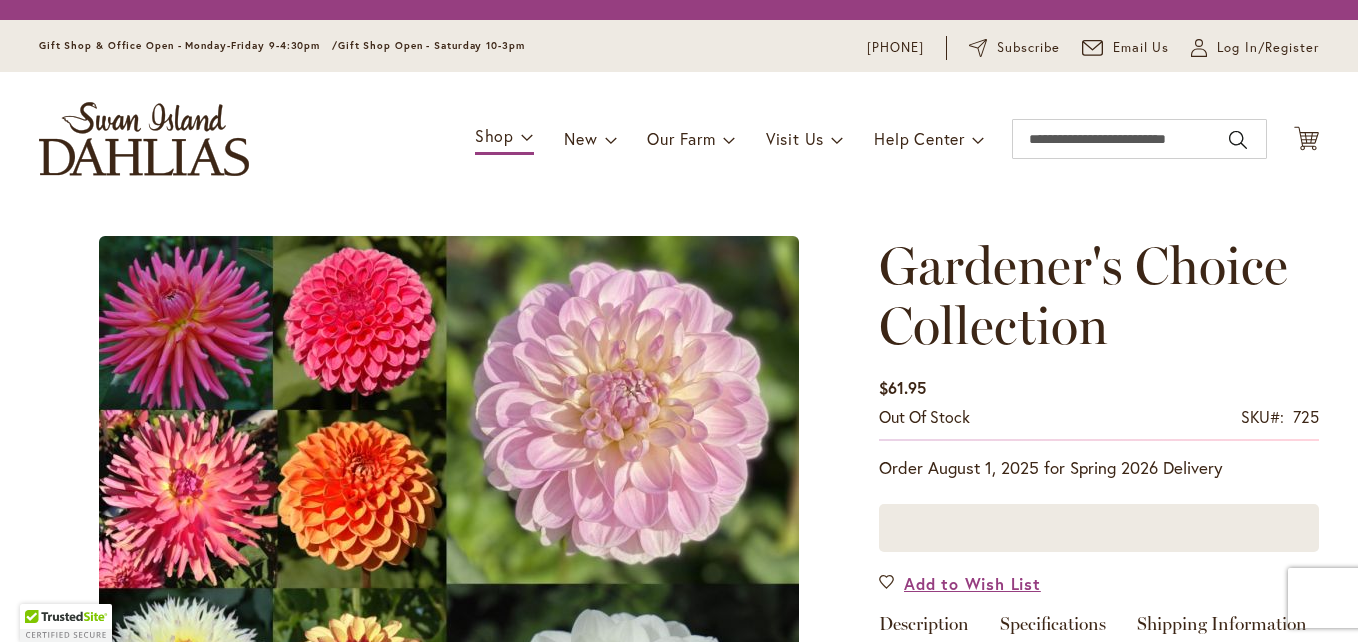 scroll, scrollTop: 0, scrollLeft: 0, axis: both 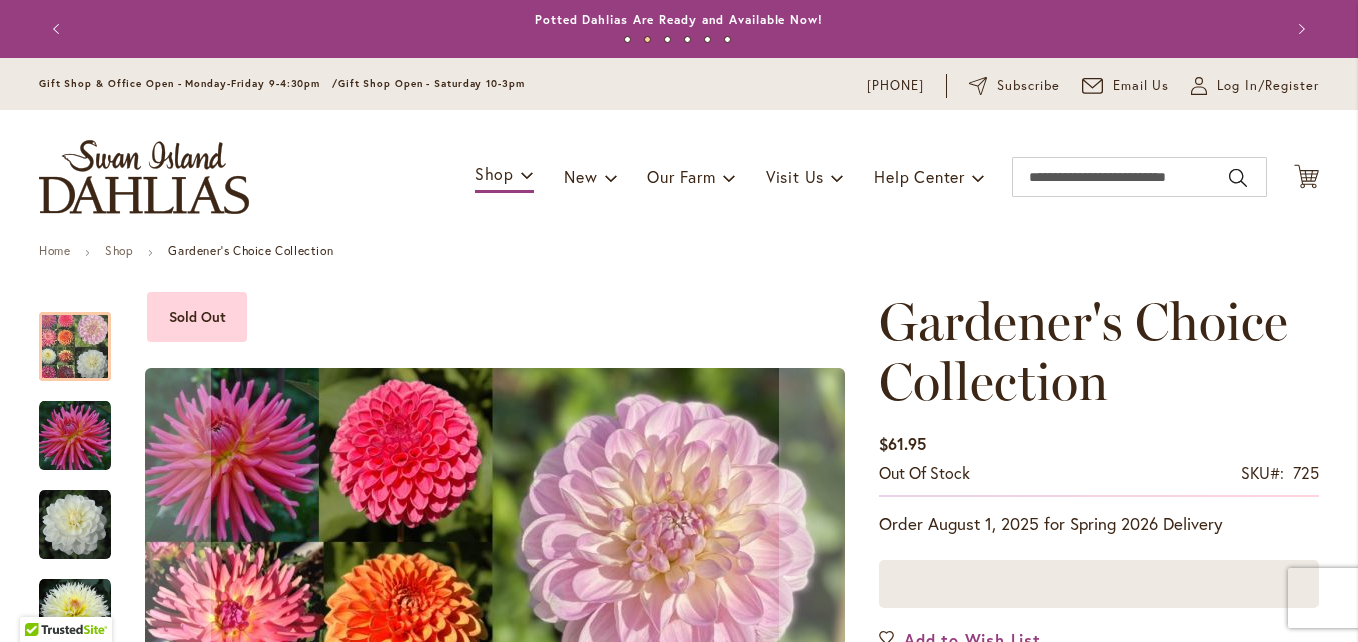 click on "Skip to Content
Gift Shop & Office Open - Monday-Friday 9-4:30pm   /    Gift Shop Open - Saturday 10-3pm
[PHONE]
Subscribe
Email Us
My Account
Log In/Register
Toggle Nav
Shop
Dahlia Tubers
Collections
Fresh Cut Dahlias" at bounding box center [679, 151] 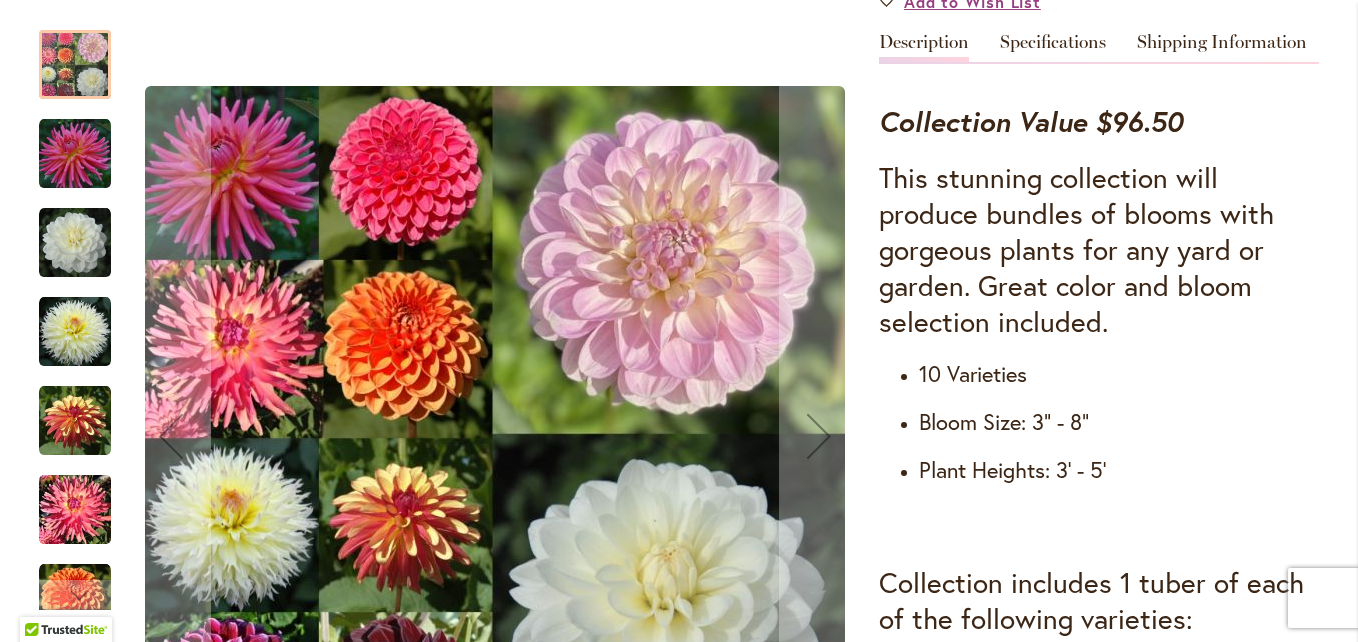scroll, scrollTop: 640, scrollLeft: 0, axis: vertical 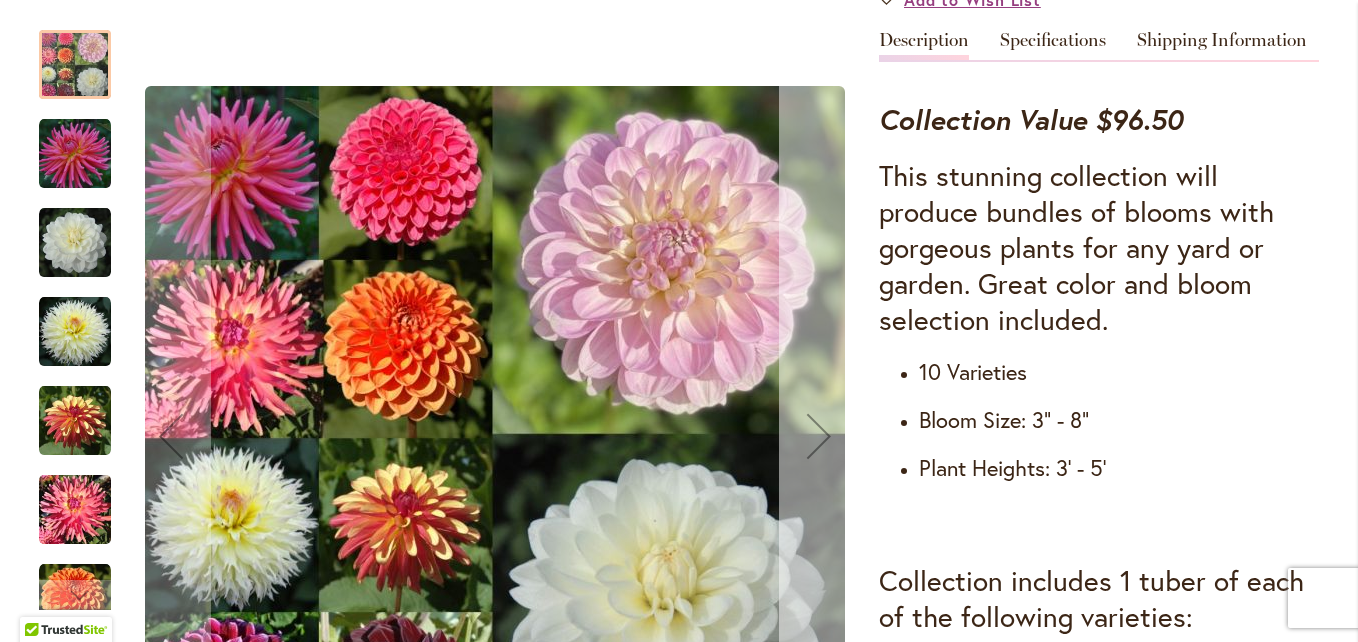 click at bounding box center [819, 436] 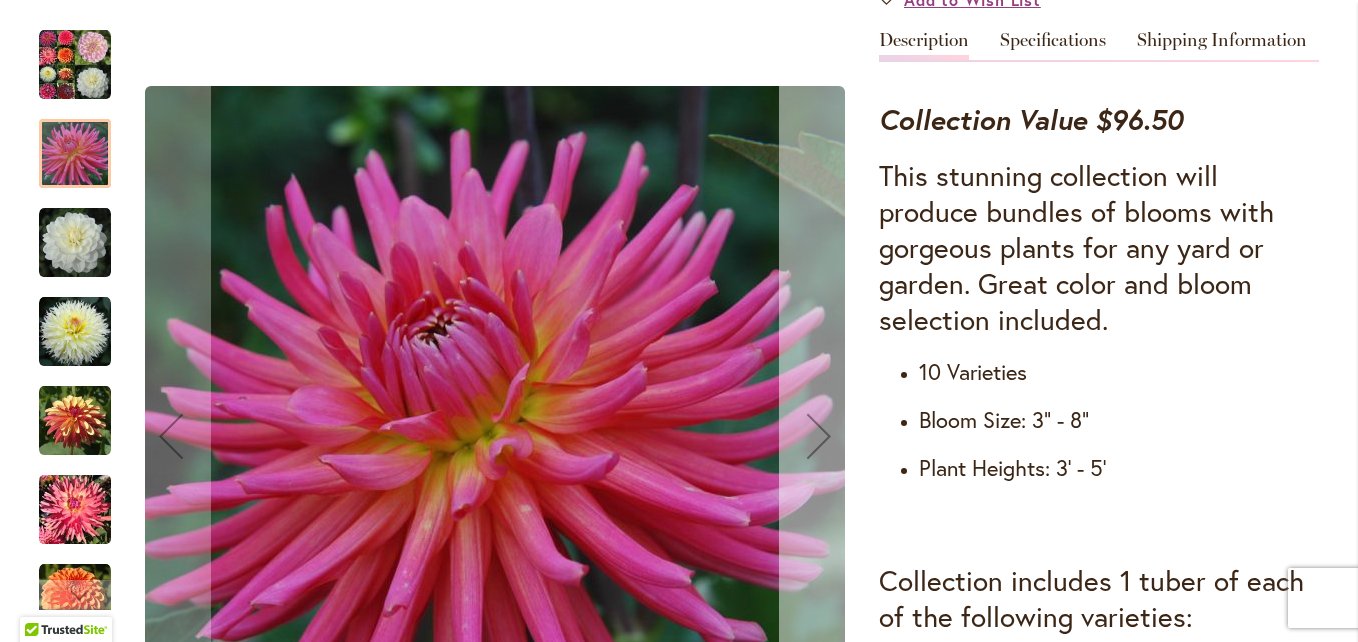 scroll, scrollTop: 680, scrollLeft: 0, axis: vertical 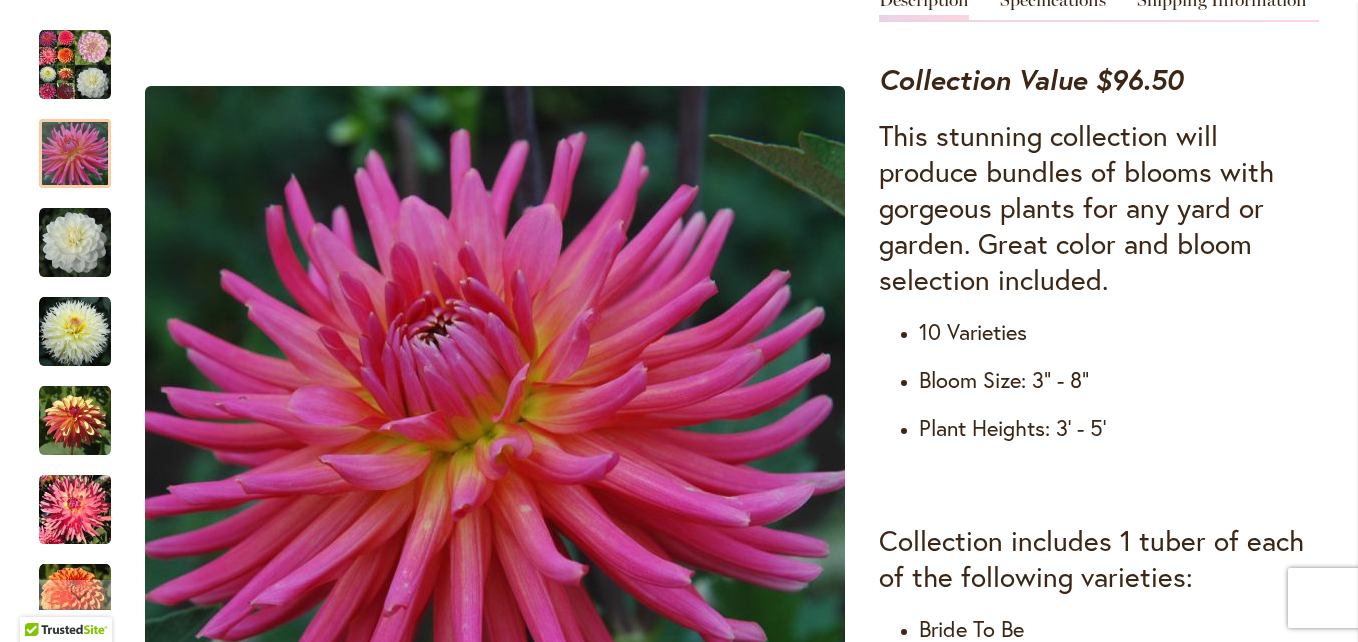 click on "This stunning collection will produce bundles of blooms with gorgeous plants for any yard or garden. Great color and bloom selection included." at bounding box center [1099, 208] 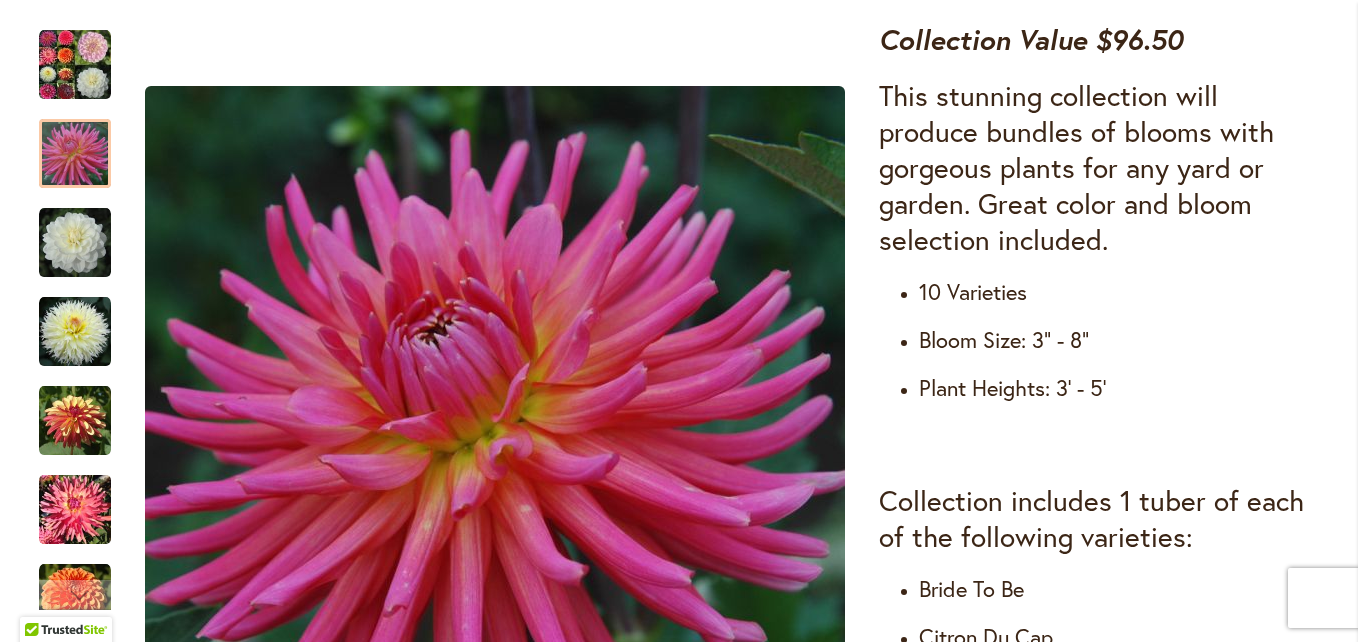 scroll, scrollTop: 760, scrollLeft: 0, axis: vertical 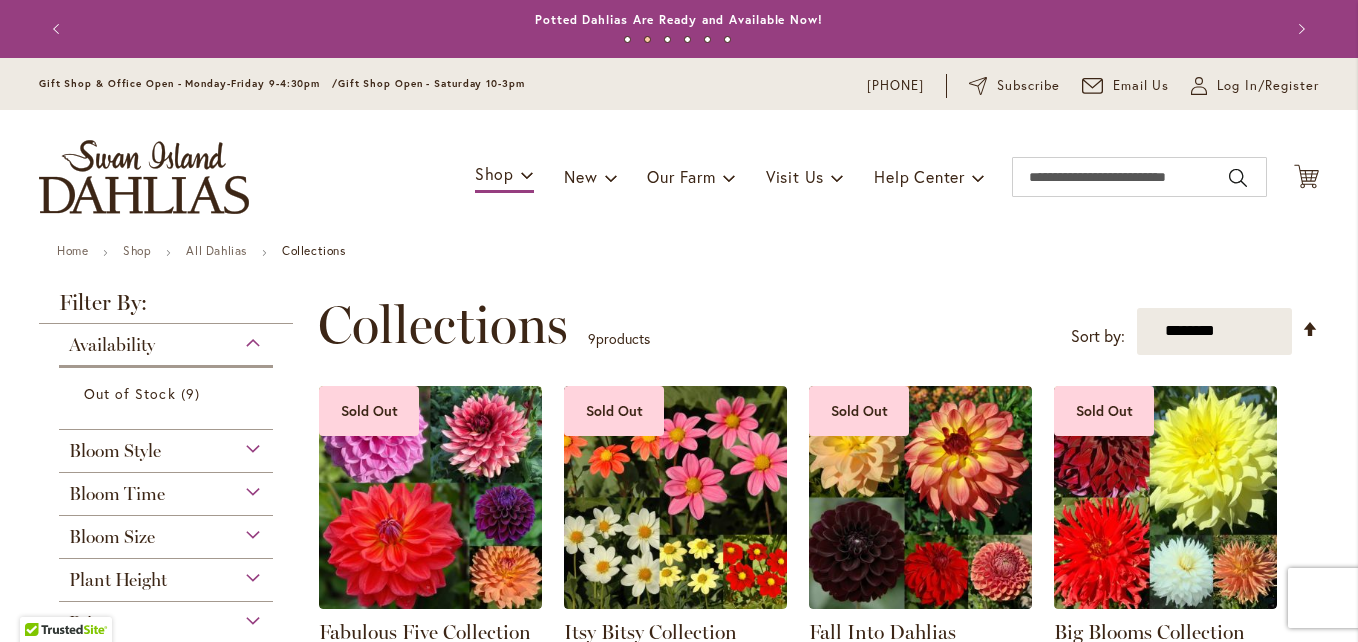 click on "**********" at bounding box center [818, 325] 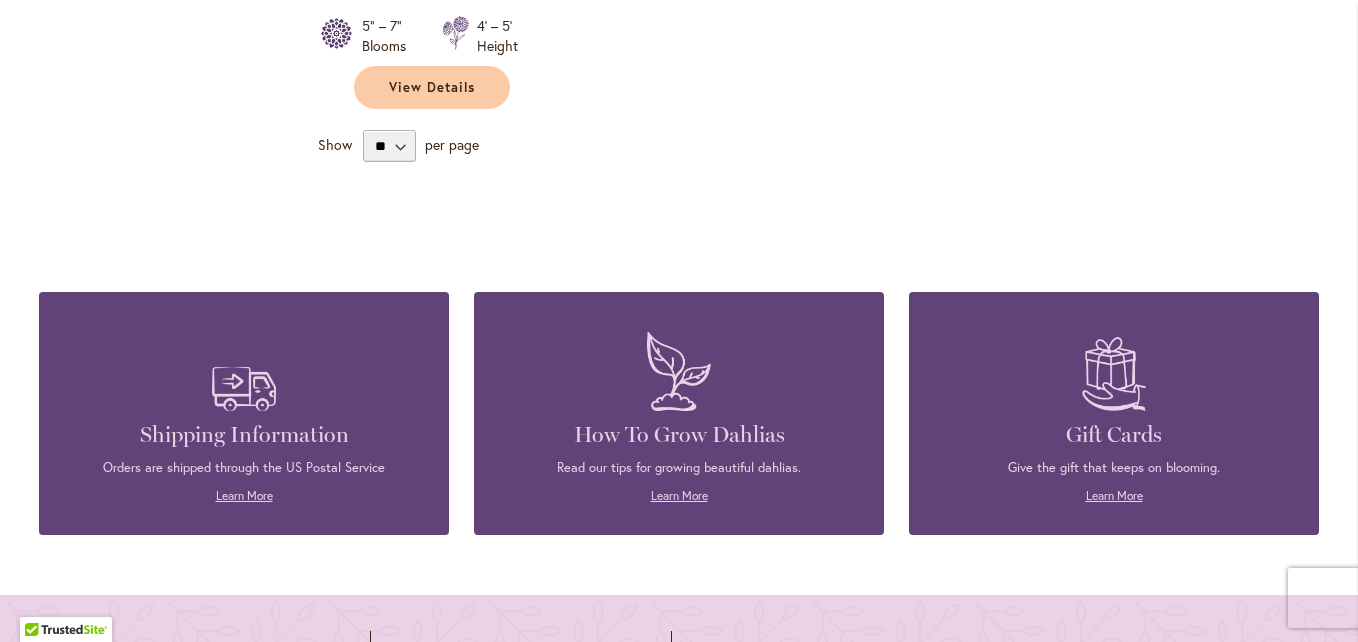 scroll, scrollTop: 1840, scrollLeft: 0, axis: vertical 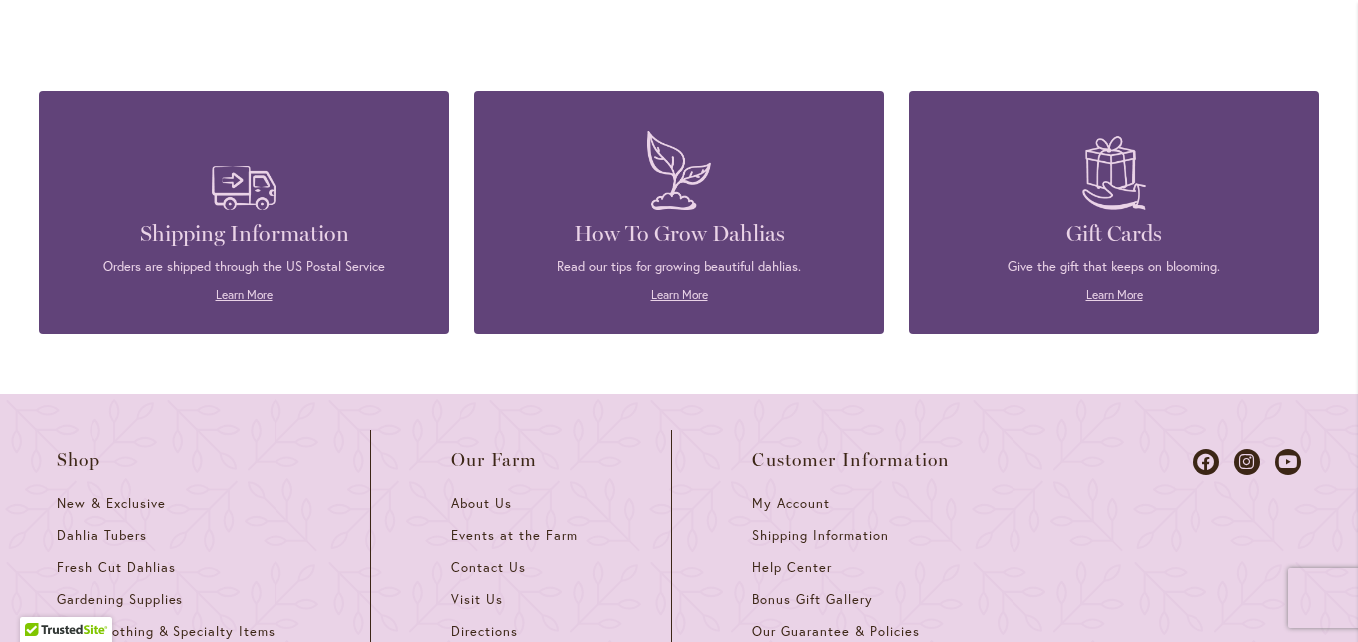 click at bounding box center [679, 170] 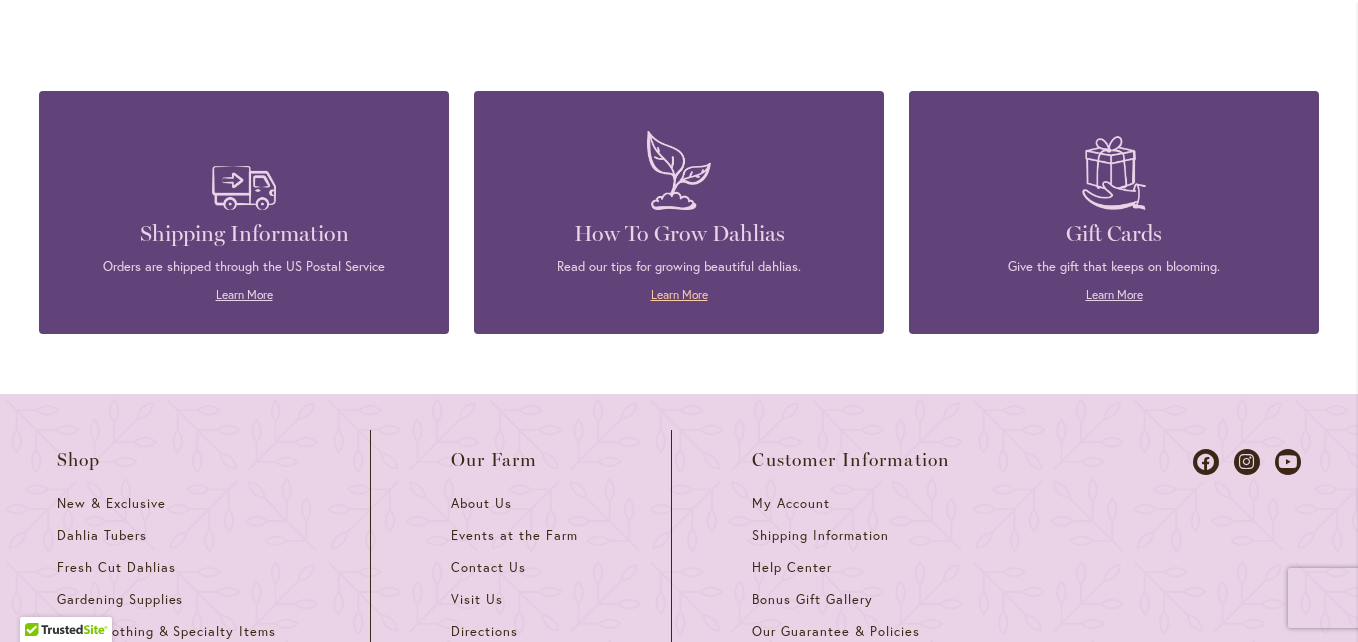 click on "Learn More" at bounding box center [679, 294] 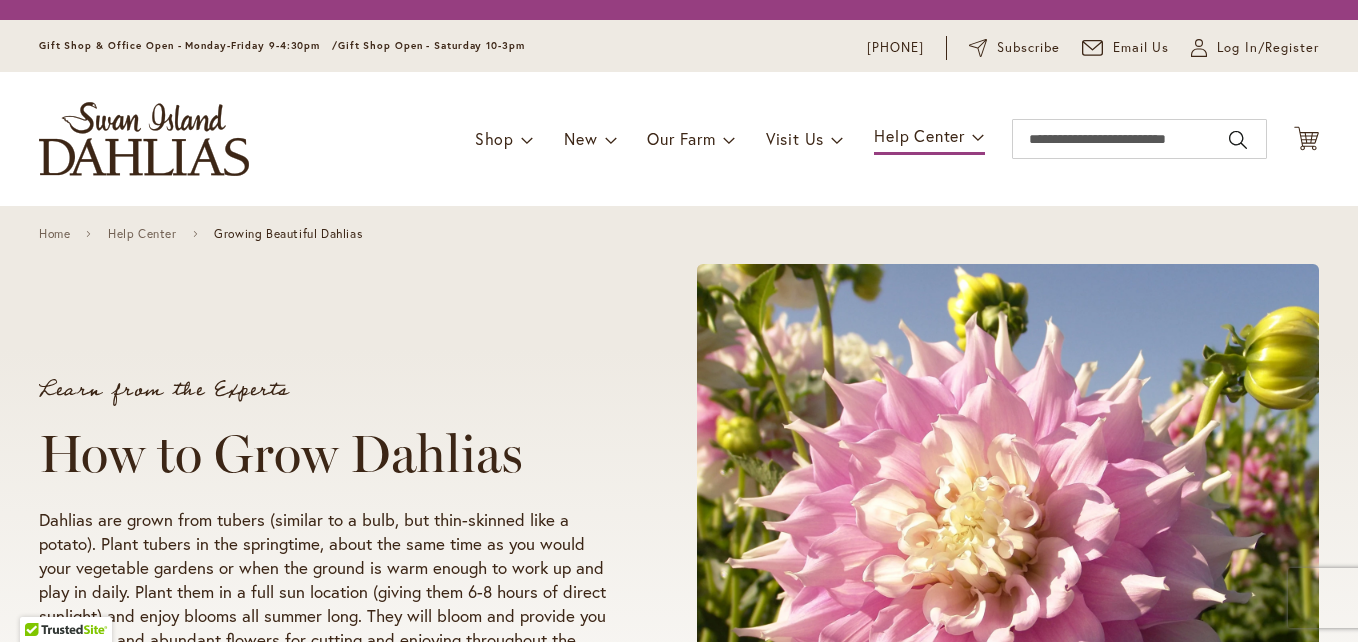 scroll, scrollTop: 0, scrollLeft: 0, axis: both 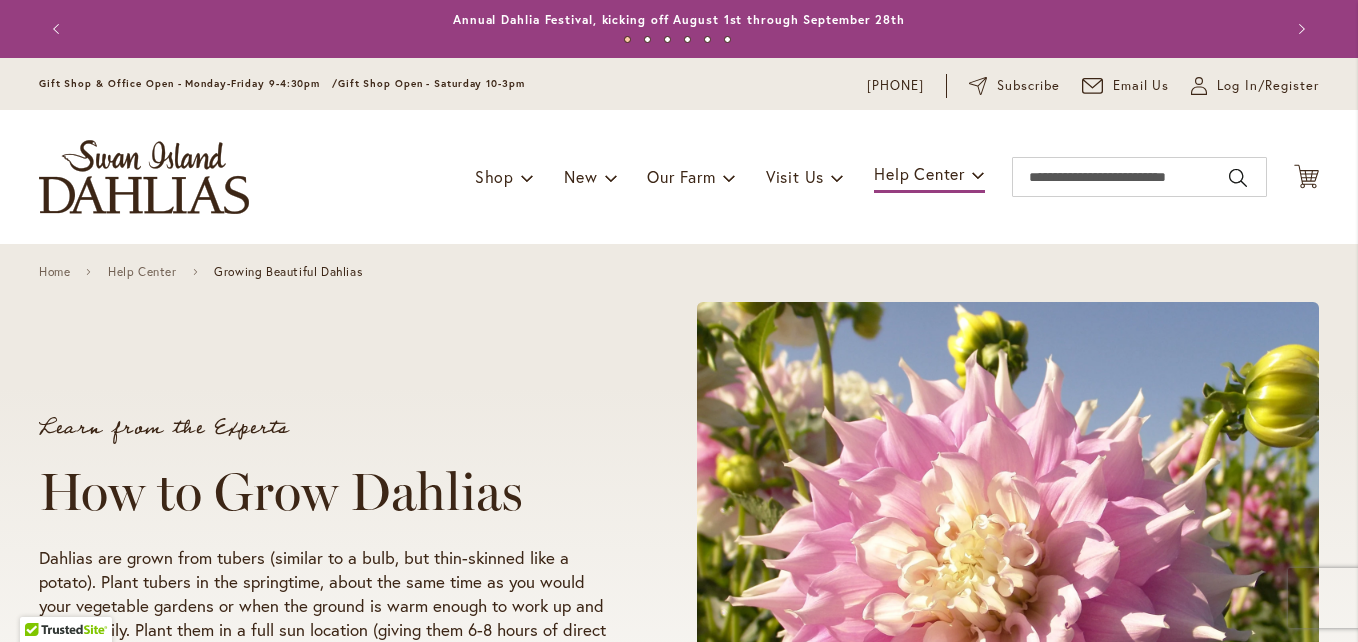 click on "Learn from the Experts
How to Grow Dahlias
Dahlias are grown from tubers (similar to a bulb, but thin-skinned like a potato). Plant tubers in the springtime, about the same time as you would your vegetable gardens or when the ground is warm enough to work up and play in daily. Plant them in a full sun location (giving them 6-8 hours of direct sunlight) and enjoy blooms all summer long. They will bloom and provide you with color and abundant flowers for cutting and enjoying throughout the summer.
The more you cut a dahlia plant, the more it will bloom. Most cut dahlias will last up to 5 days once cut and treated." at bounding box center (679, 602) 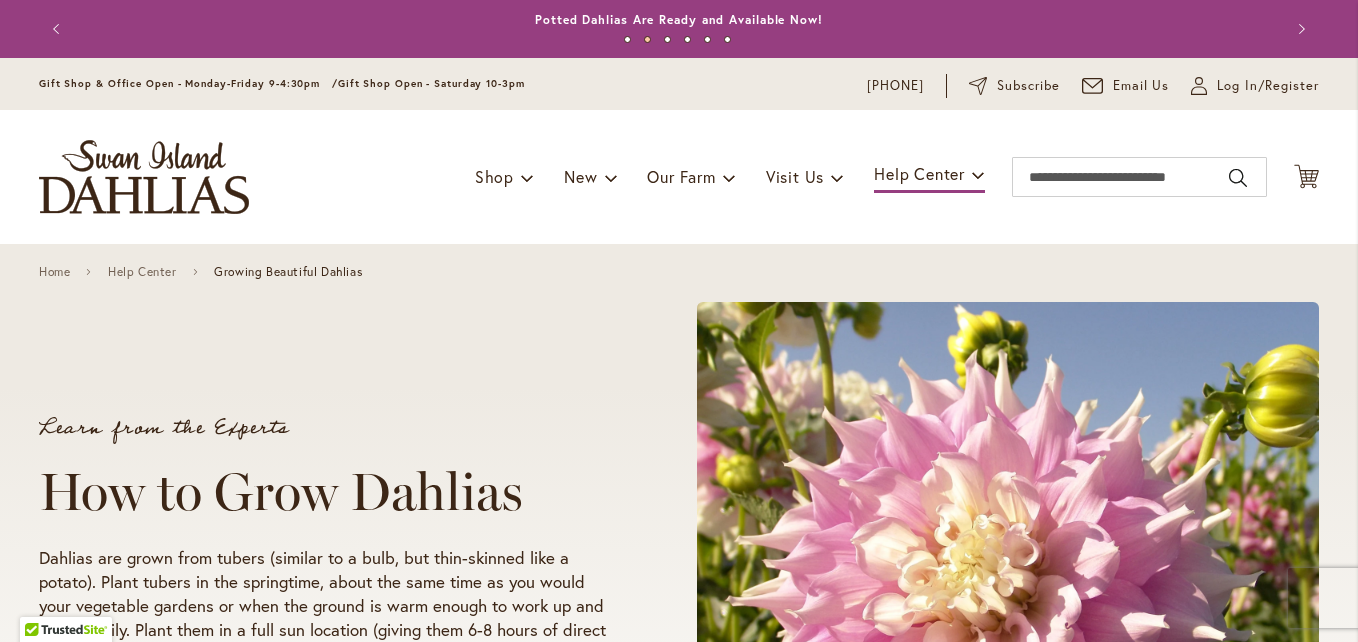 click on "Learn from the Experts
How to Grow Dahlias
Dahlias are grown from tubers (similar to a bulb, but thin-skinned like a potato). Plant tubers in the springtime, about the same time as you would your vegetable gardens or when the ground is warm enough to work up and play in daily. Plant them in a full sun location (giving them 6-8 hours of direct sunlight) and enjoy blooms all summer long. They will bloom and provide you with color and abundant flowers for cutting and enjoying throughout the summer.
The more you cut a dahlia plant, the more it will bloom. Most cut dahlias will last up to 5 days once cut and treated." at bounding box center [679, 602] 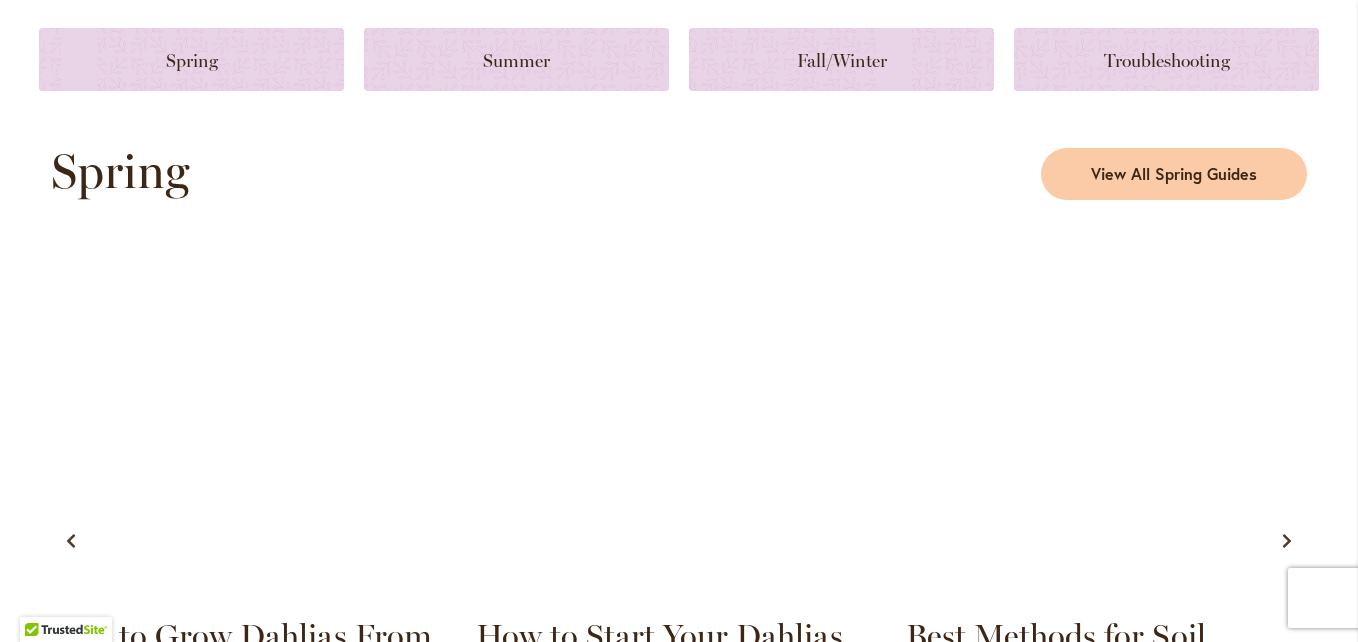 scroll, scrollTop: 960, scrollLeft: 0, axis: vertical 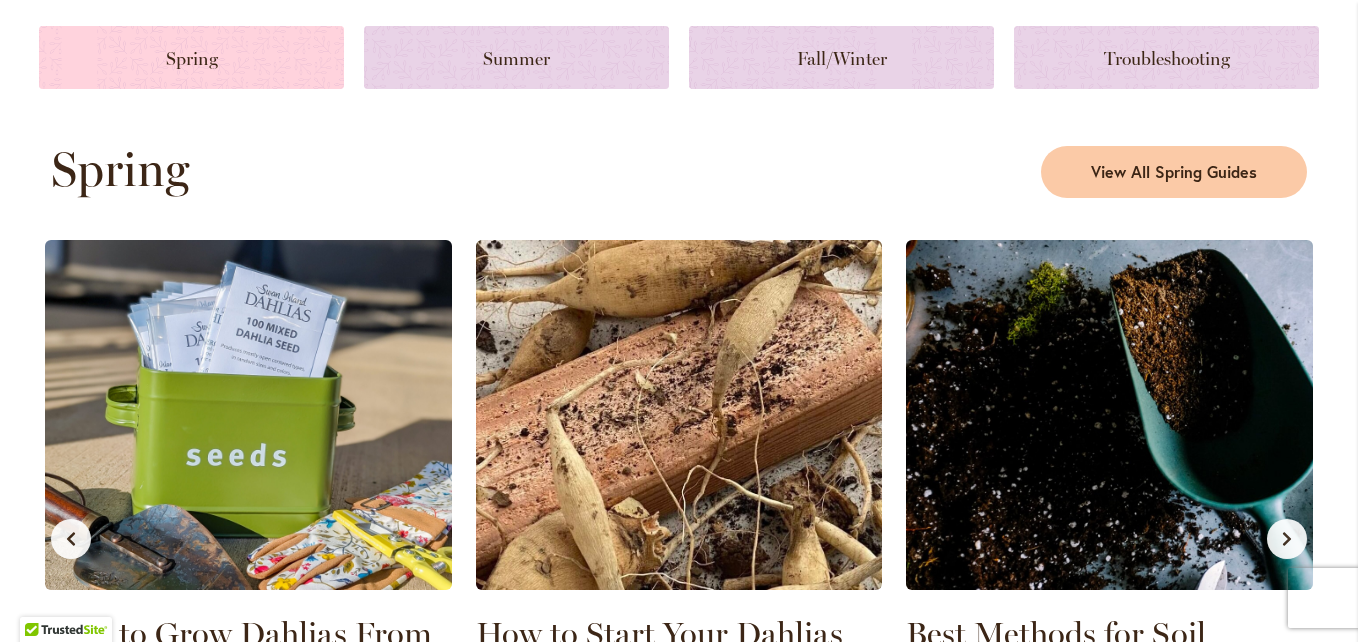 click at bounding box center (191, 57) 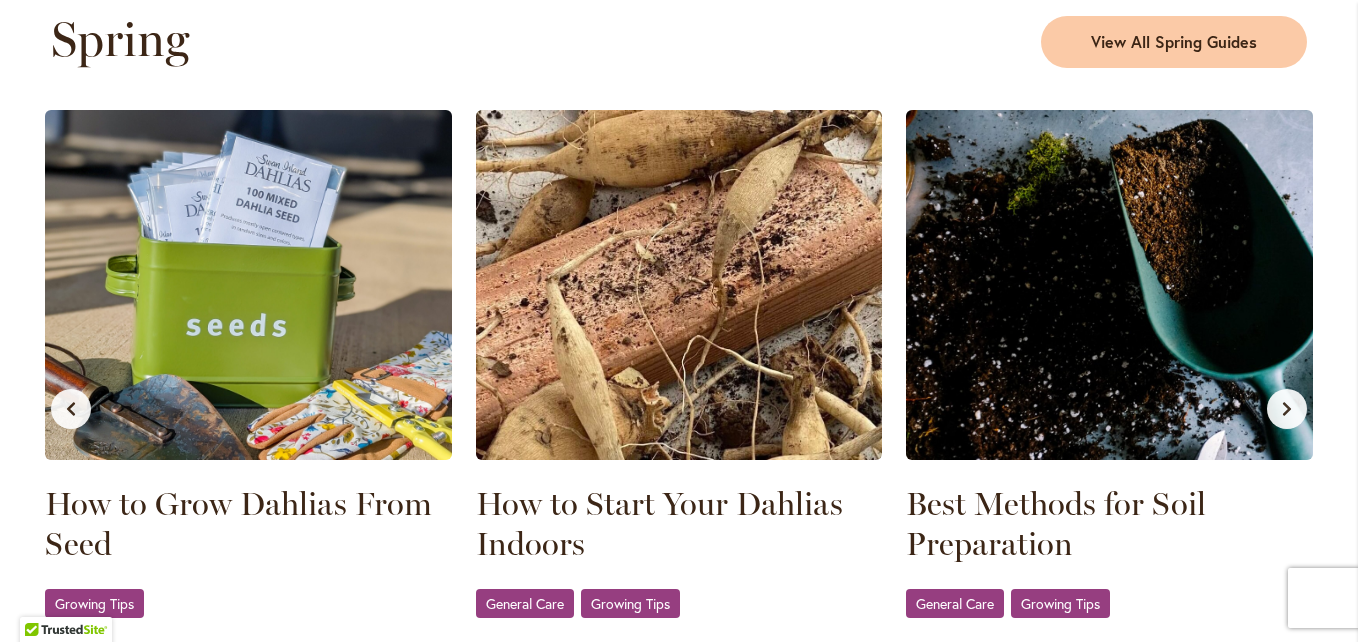 click at bounding box center [679, 285] 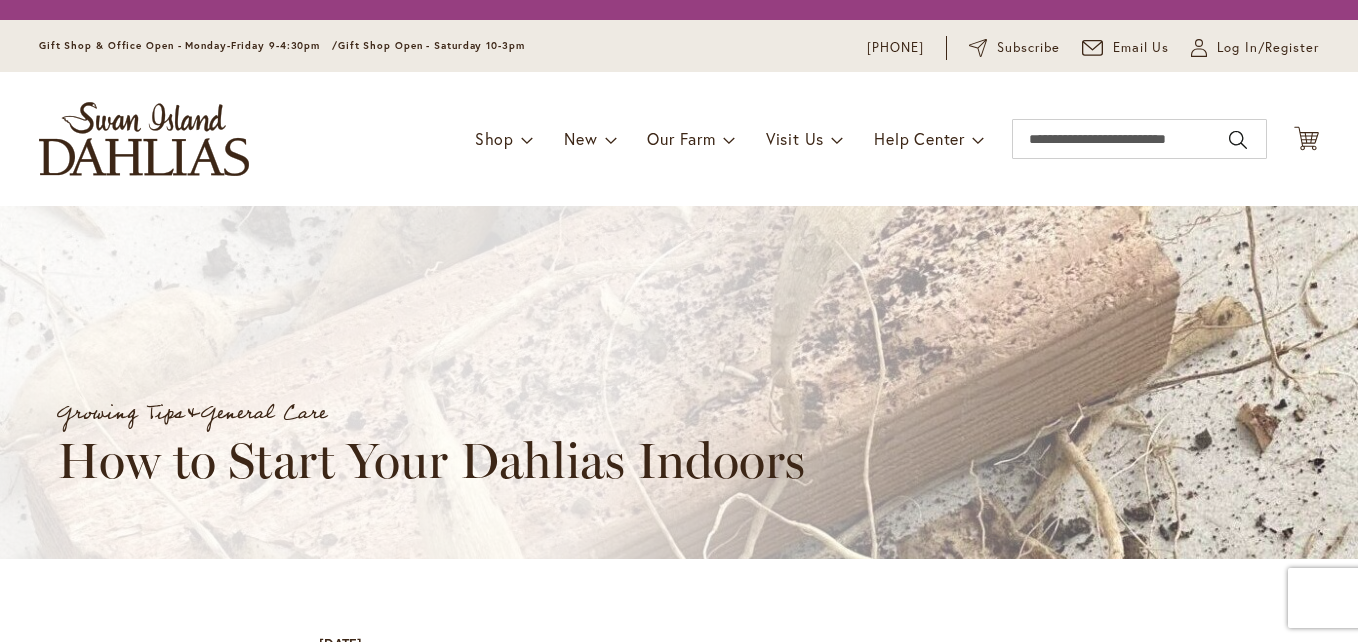 scroll, scrollTop: 0, scrollLeft: 0, axis: both 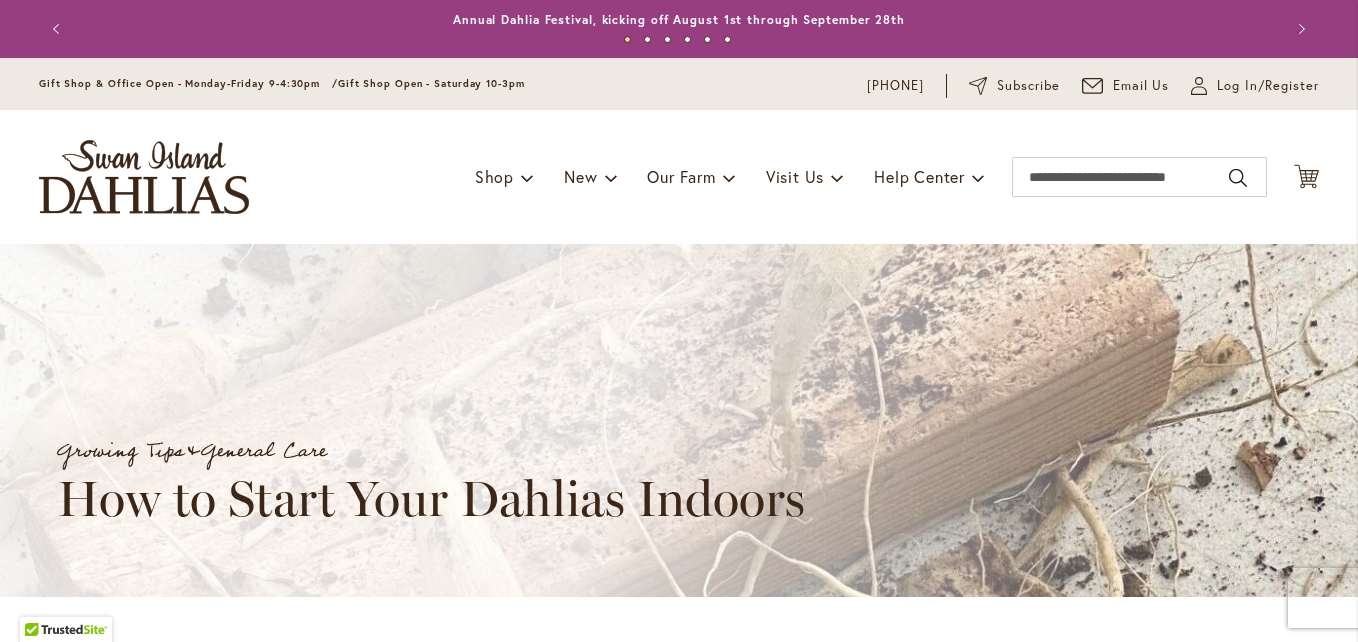 click on "Growing Tips  &  General Care
How to Start Your Dahlias Indoors" at bounding box center (697, 420) 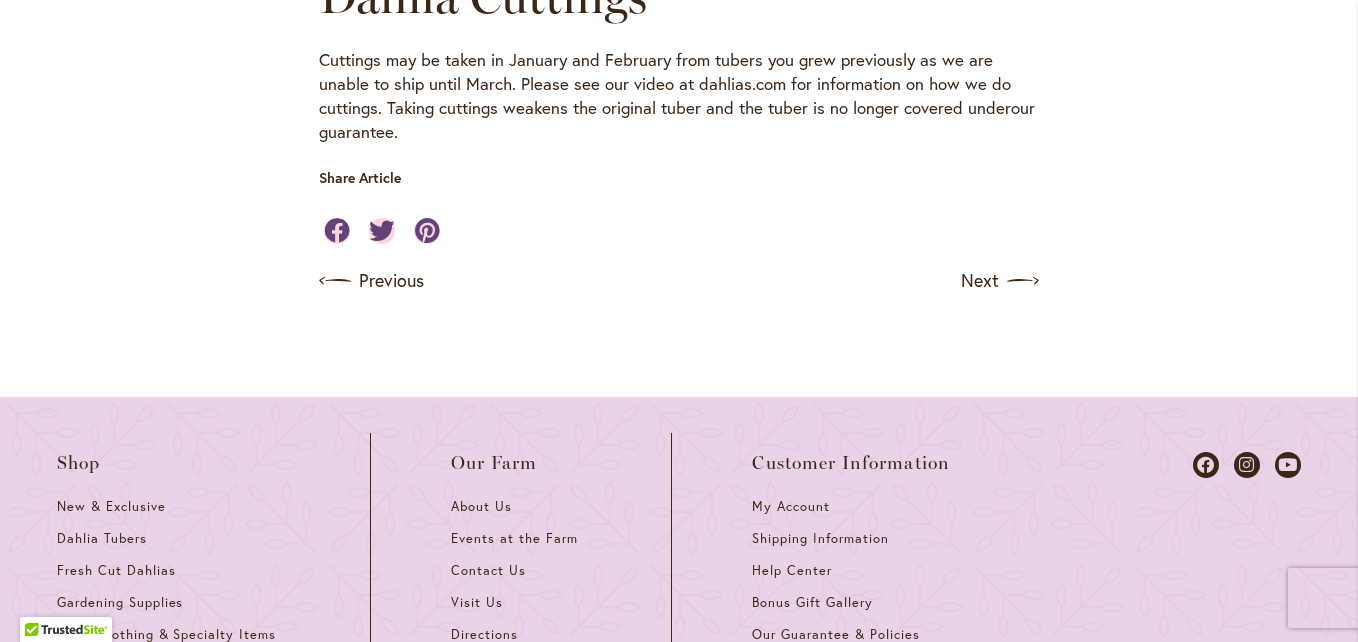 scroll, scrollTop: 1440, scrollLeft: 0, axis: vertical 